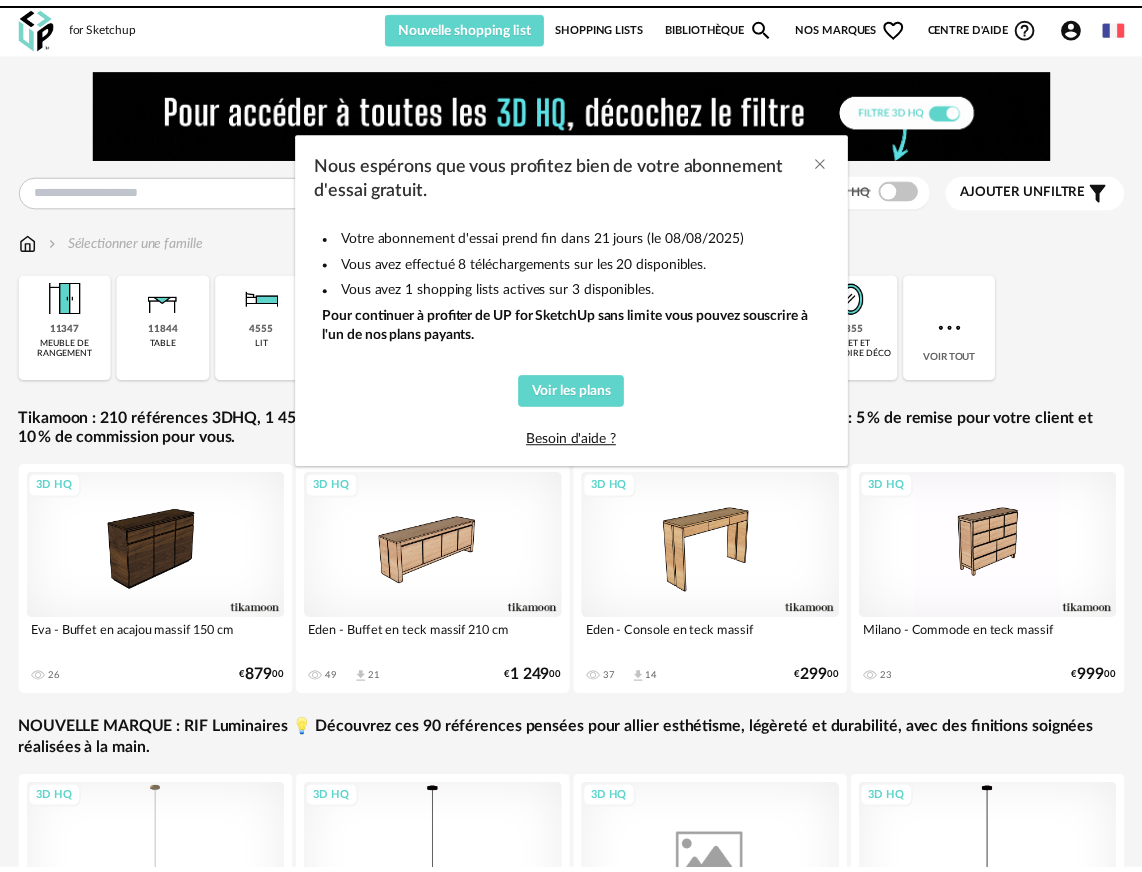 scroll, scrollTop: 0, scrollLeft: 0, axis: both 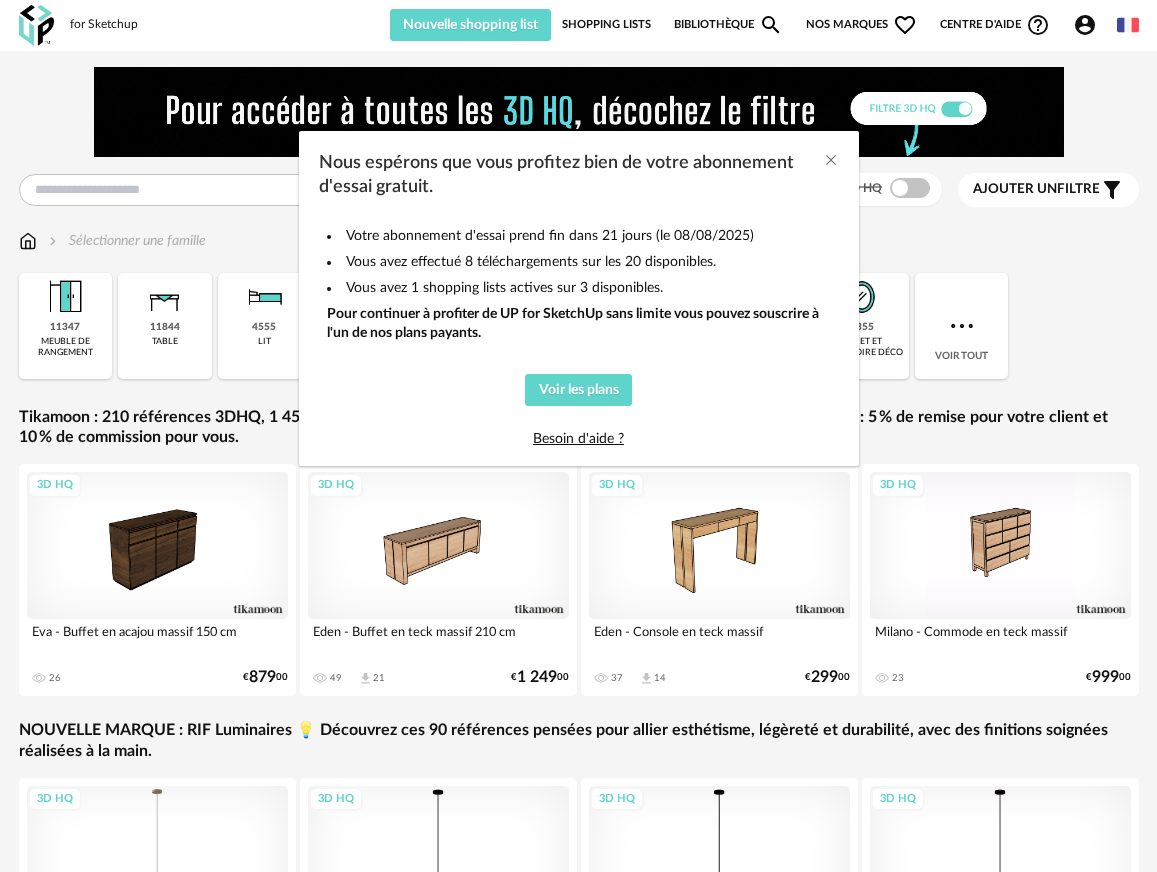 drag, startPoint x: 315, startPoint y: 33, endPoint x: 417, endPoint y: 79, distance: 111.89281 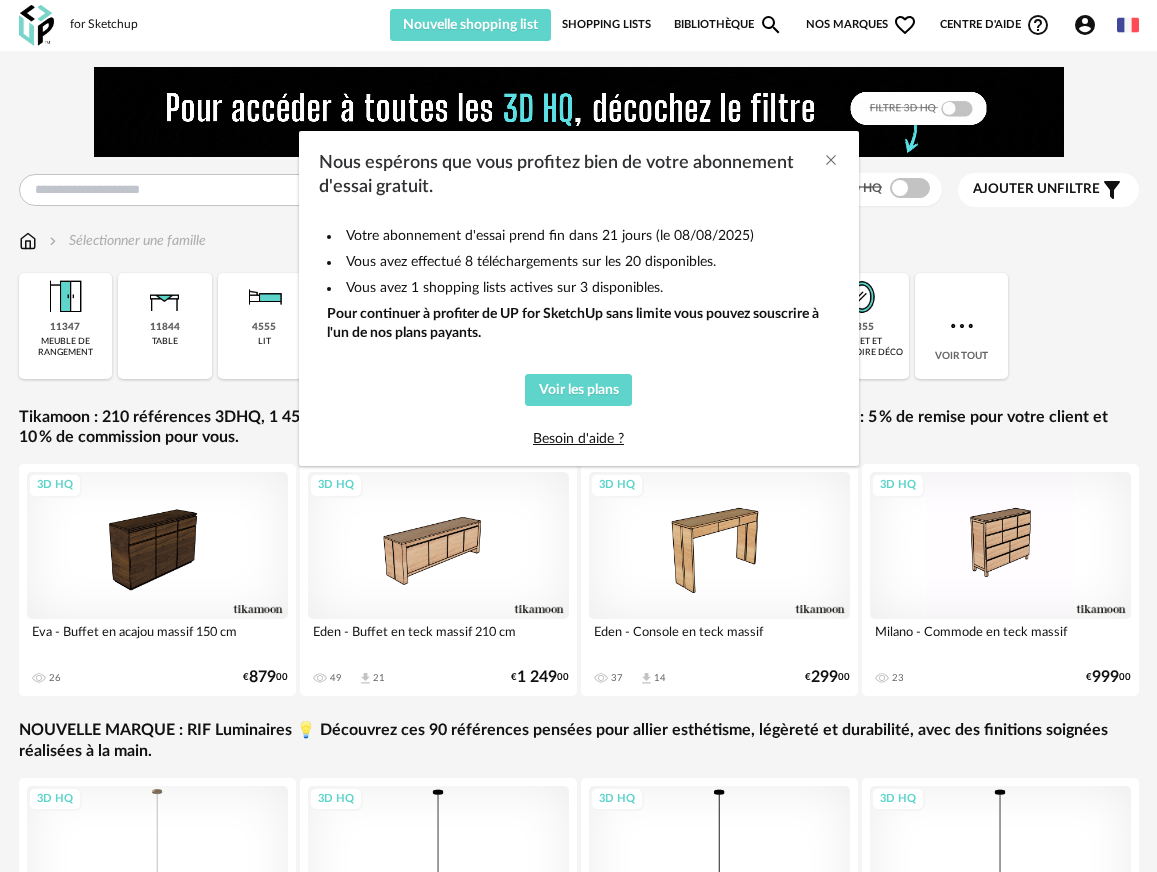 click on "Nous espérons que vous profitez bien de votre abonnement d'essai gratuit.     Votre abonnement d'essai prend fin dans 21 jours (le 08/08/2025)   Vous avez effectué 8 téléchargements sur les 20 disponibles.   Vous avez 1 shopping lists actives sur 3 disponibles.
Pour continuer à profiter de UP for SketchUp sans limite vous pouvez souscrire à l'un de nos plans payants.
Voir les plans   Besoin d'aide ?" at bounding box center (578, 436) 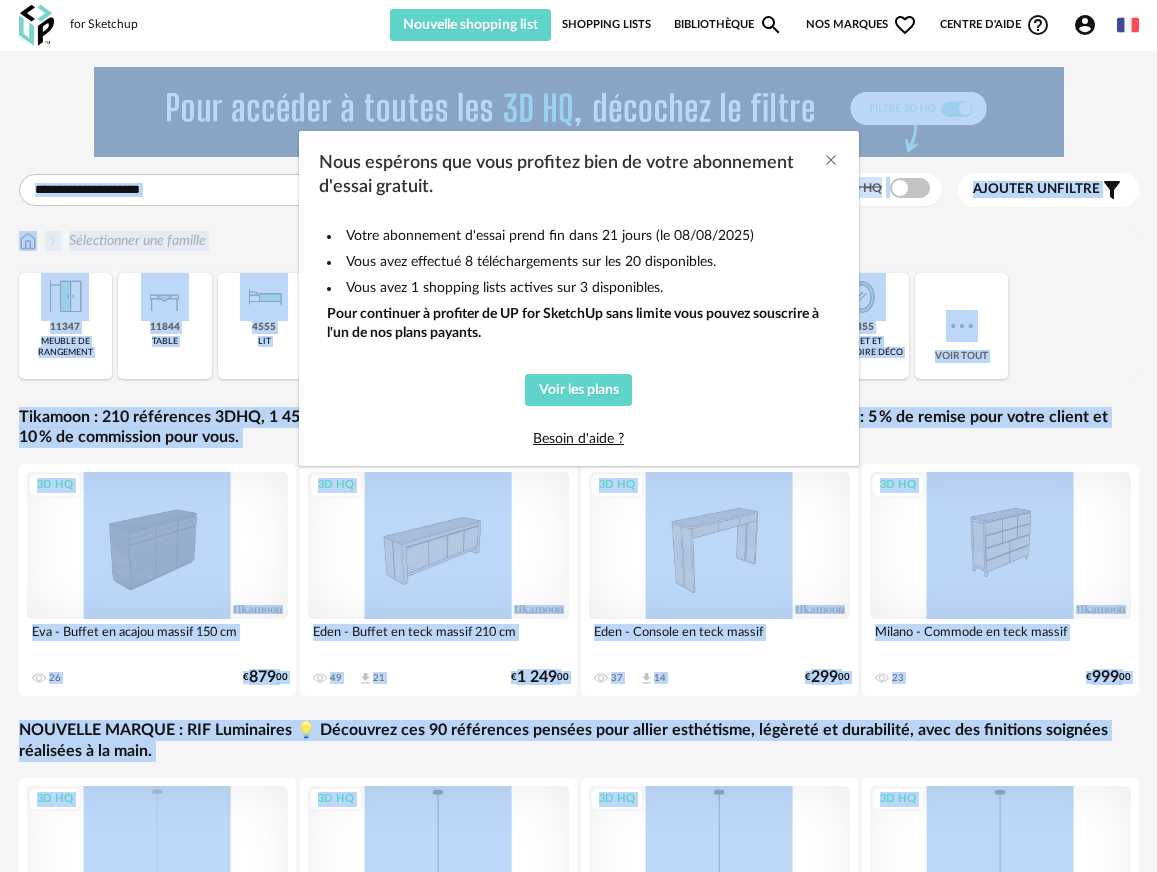 drag, startPoint x: 1125, startPoint y: 47, endPoint x: 1210, endPoint y: 121, distance: 112.698715 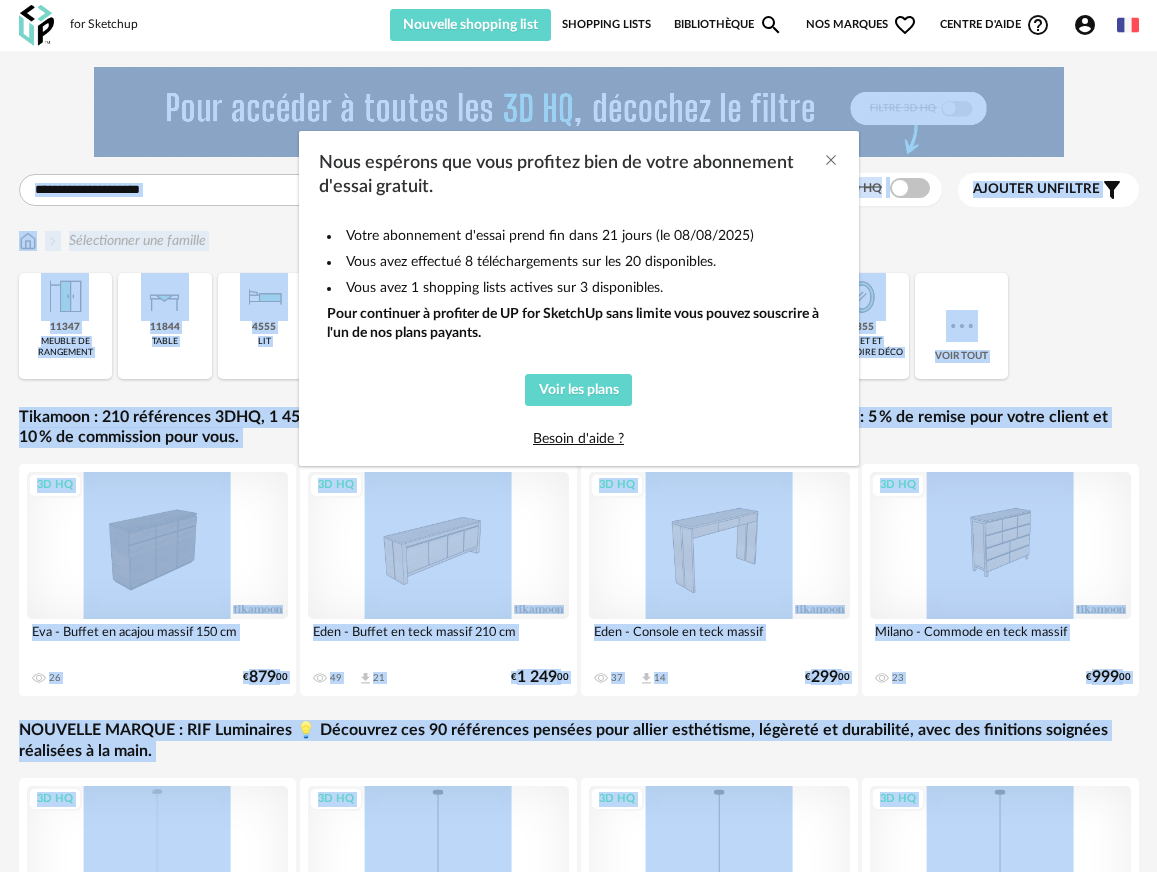 click on "for Sketchup   Nouvelle shopping list
Mettre à jour ma Shopping List
Refresh icon         Shopping Lists   Bibliothèque Magnify icon   Nos marques Heart Outline icon   Toutes les marques   Close icon
Centre d'aide Help Circle Outline icon   Tutos vidéos   Lire la FAQ   Contacter le support   Account Circle icon   Compte   Connecté en tant que   valerie Pourque   Modifier mon profil   Ma bibliothèque perso   Mes 3D IA Creation icon   Nouveautés de la plateforme       Déconnexion
English
Menu icon
Filtre 3D HQ
Ajouter un  filtre s   Filter icon   Filtrer par :
Sélectionner une famille
Close icon
11347
meuble de rangement
11844
table
4555
lit
224
1272" at bounding box center (578, 555) 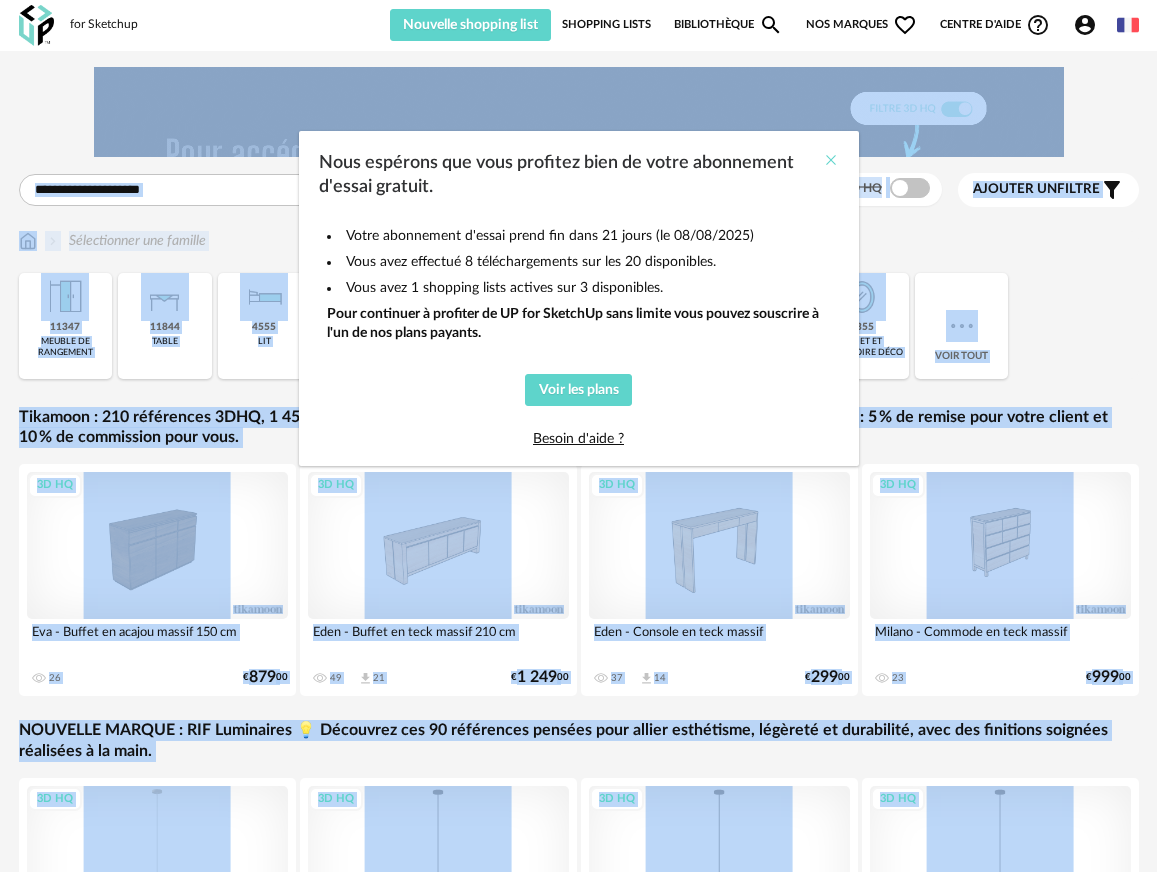 click at bounding box center [831, 160] 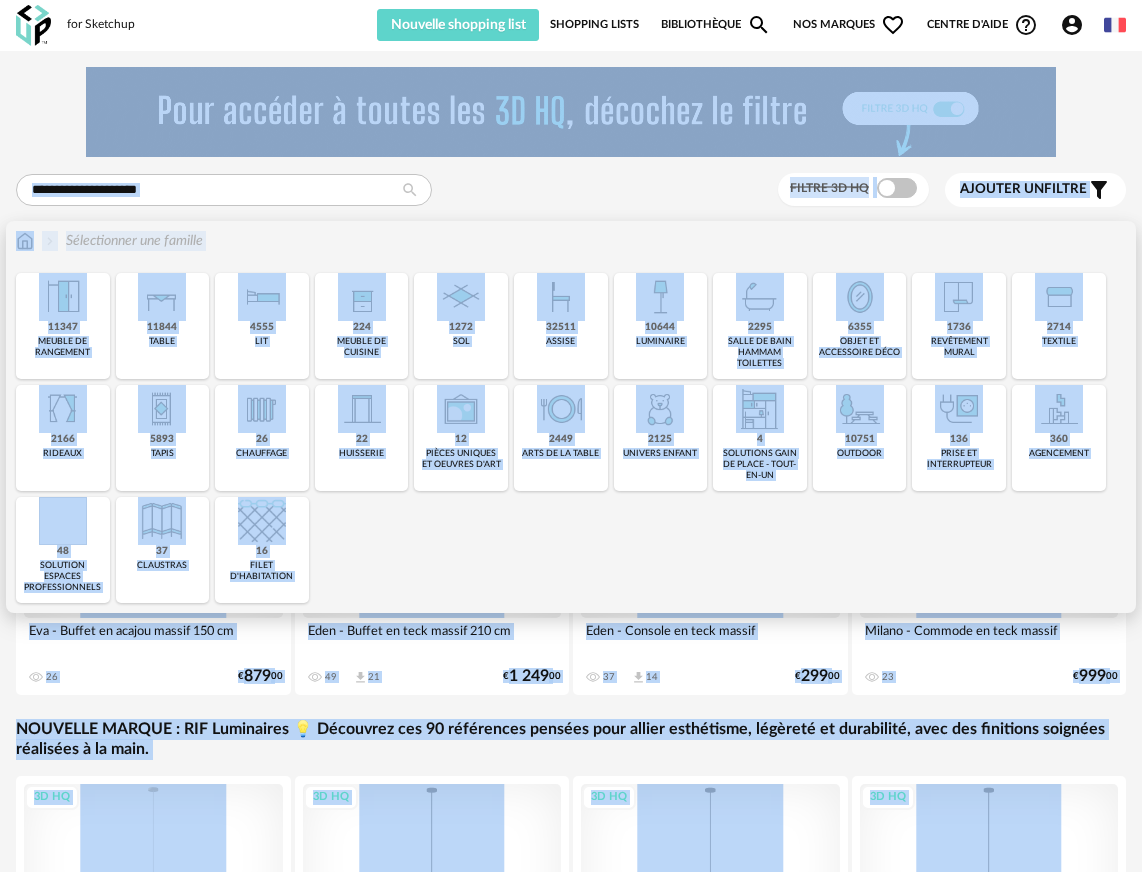 click at bounding box center [660, 297] 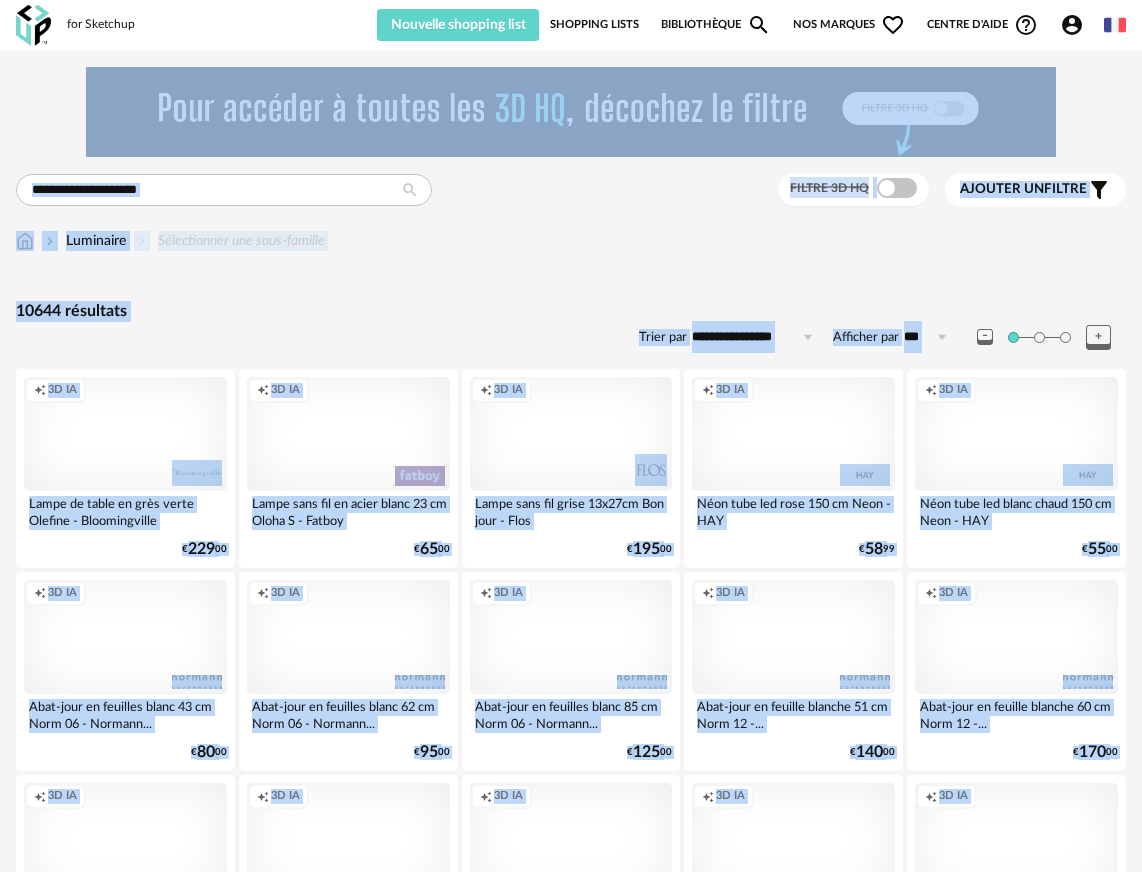 click on "Luminaire
Sélectionner une sous-famille" at bounding box center (571, 241) 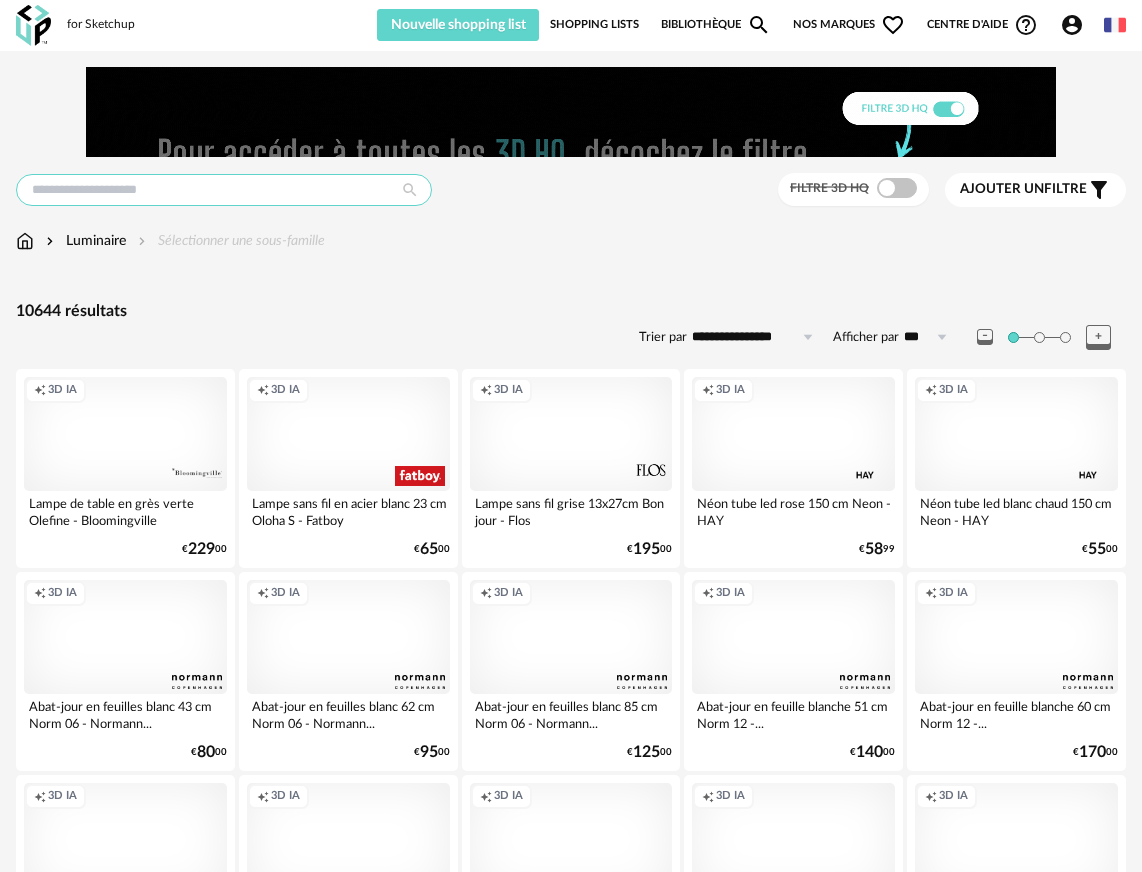 click at bounding box center (224, 190) 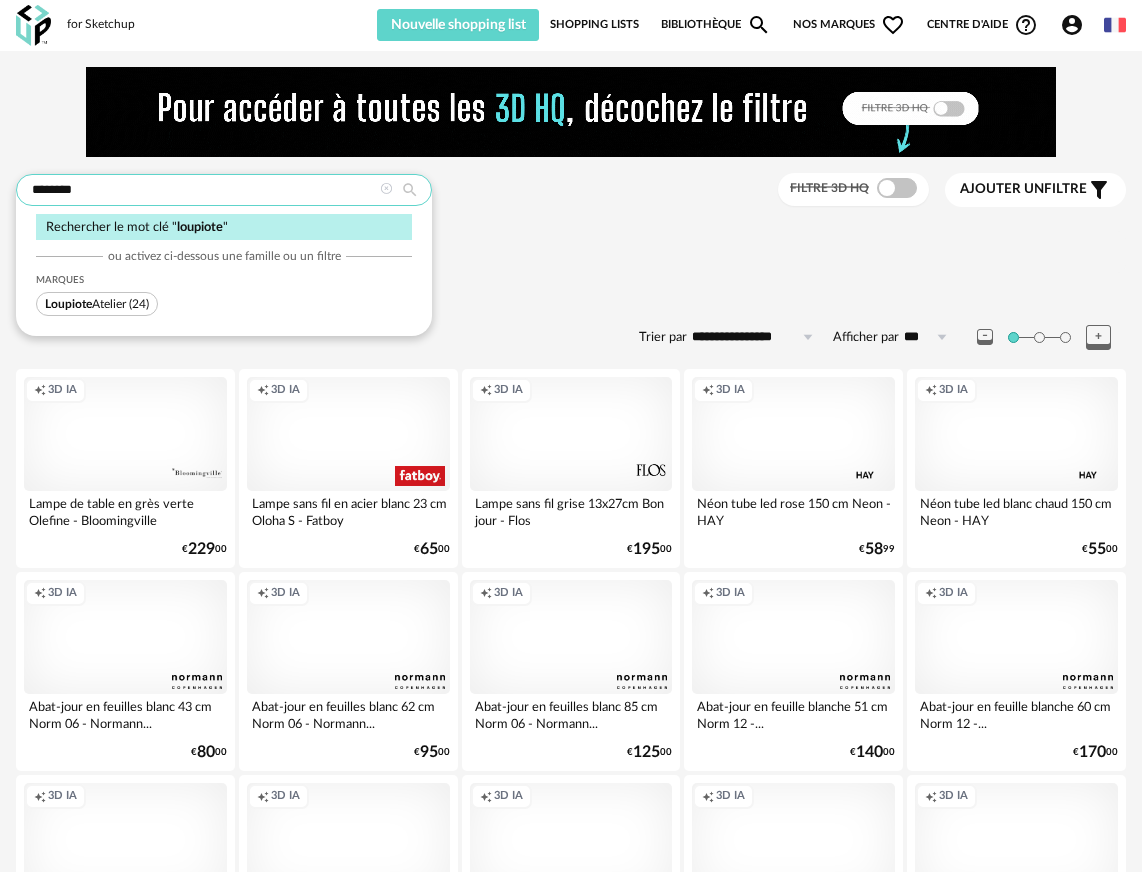 type on "********" 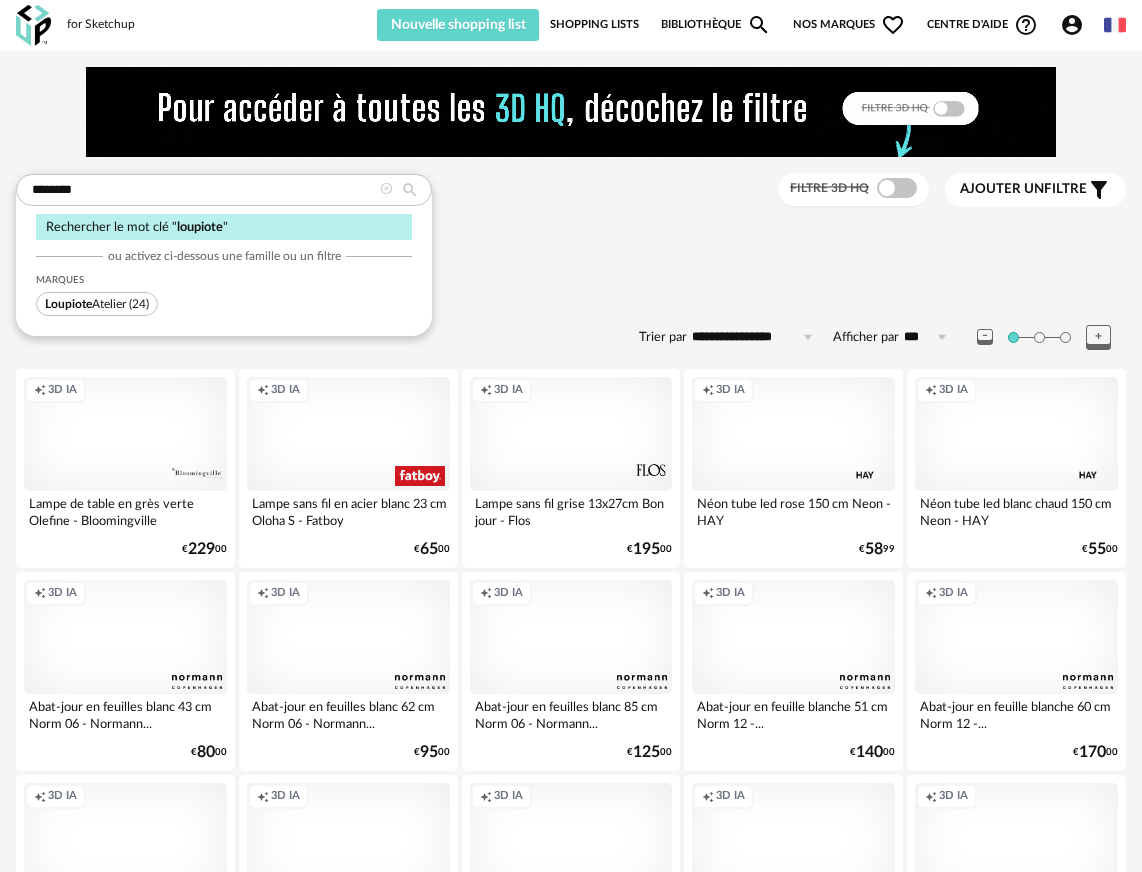 click on "Loupiote  Atelier" at bounding box center [85, 304] 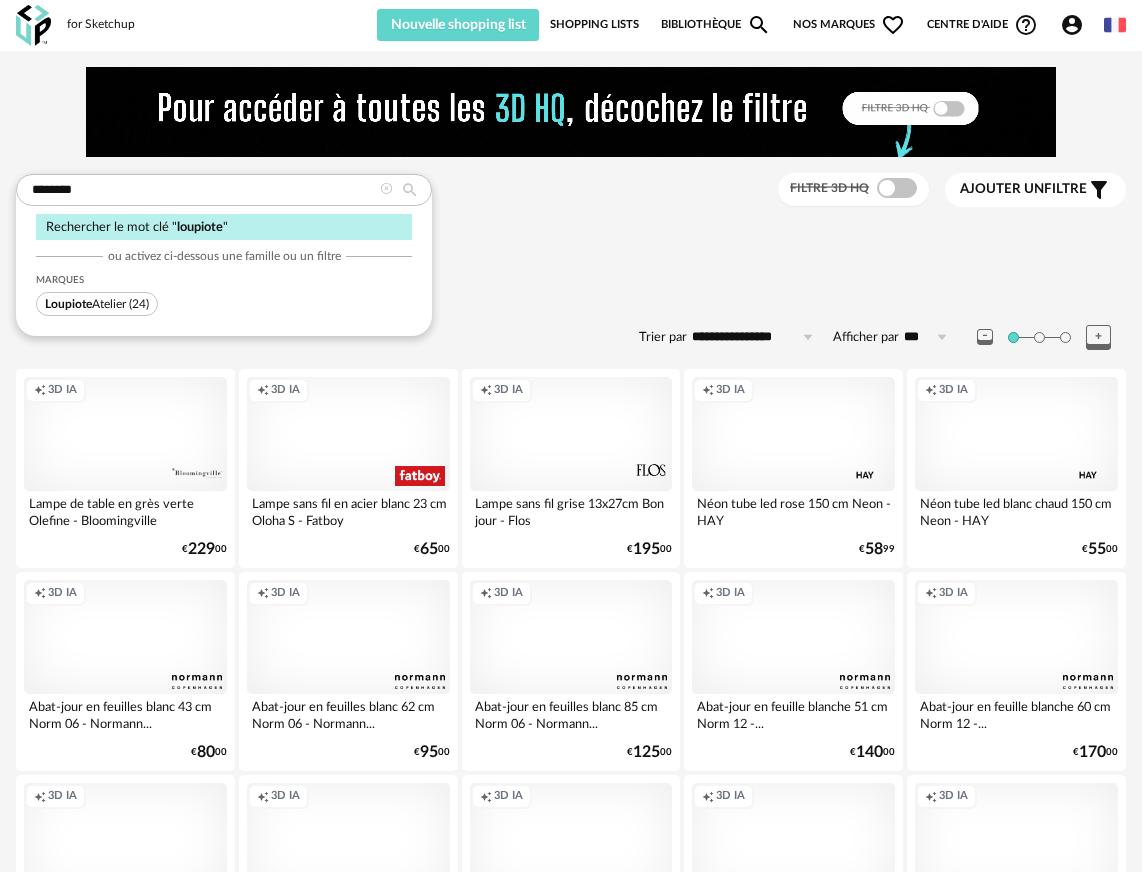 type 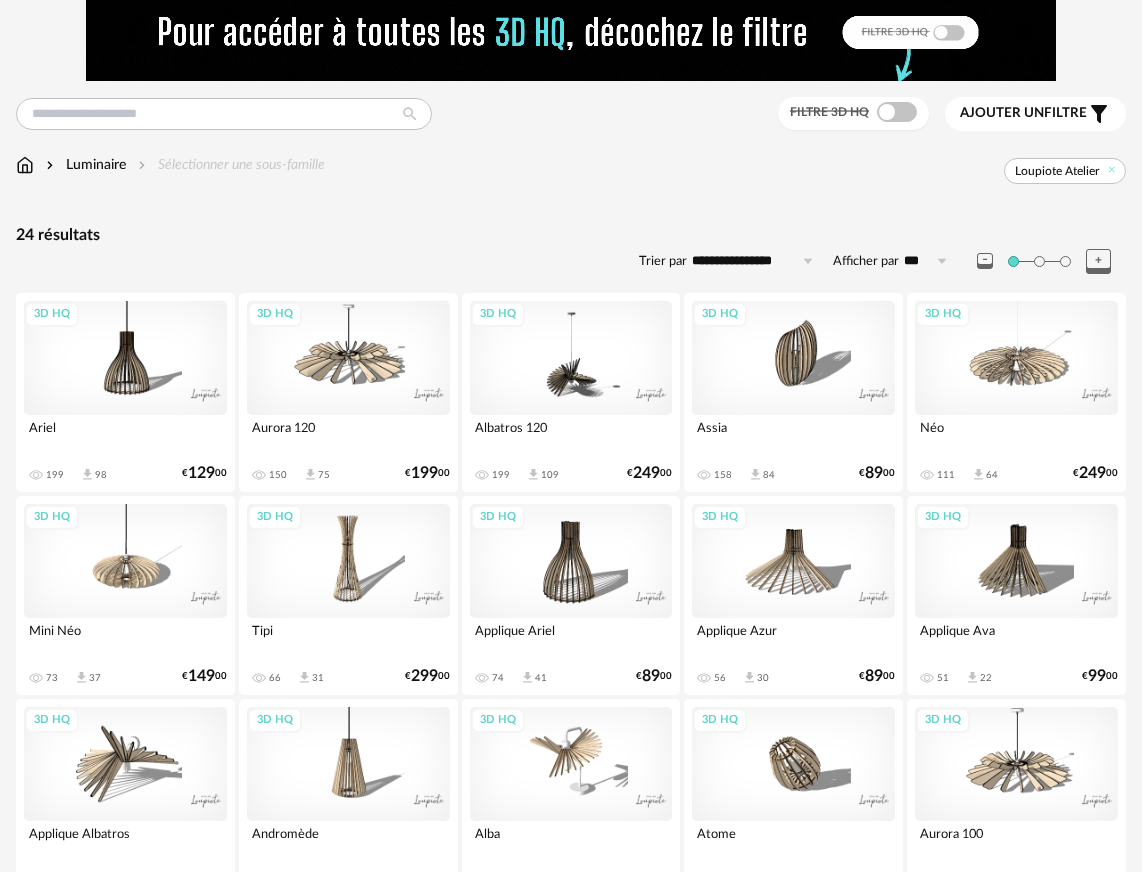 scroll, scrollTop: 110, scrollLeft: 0, axis: vertical 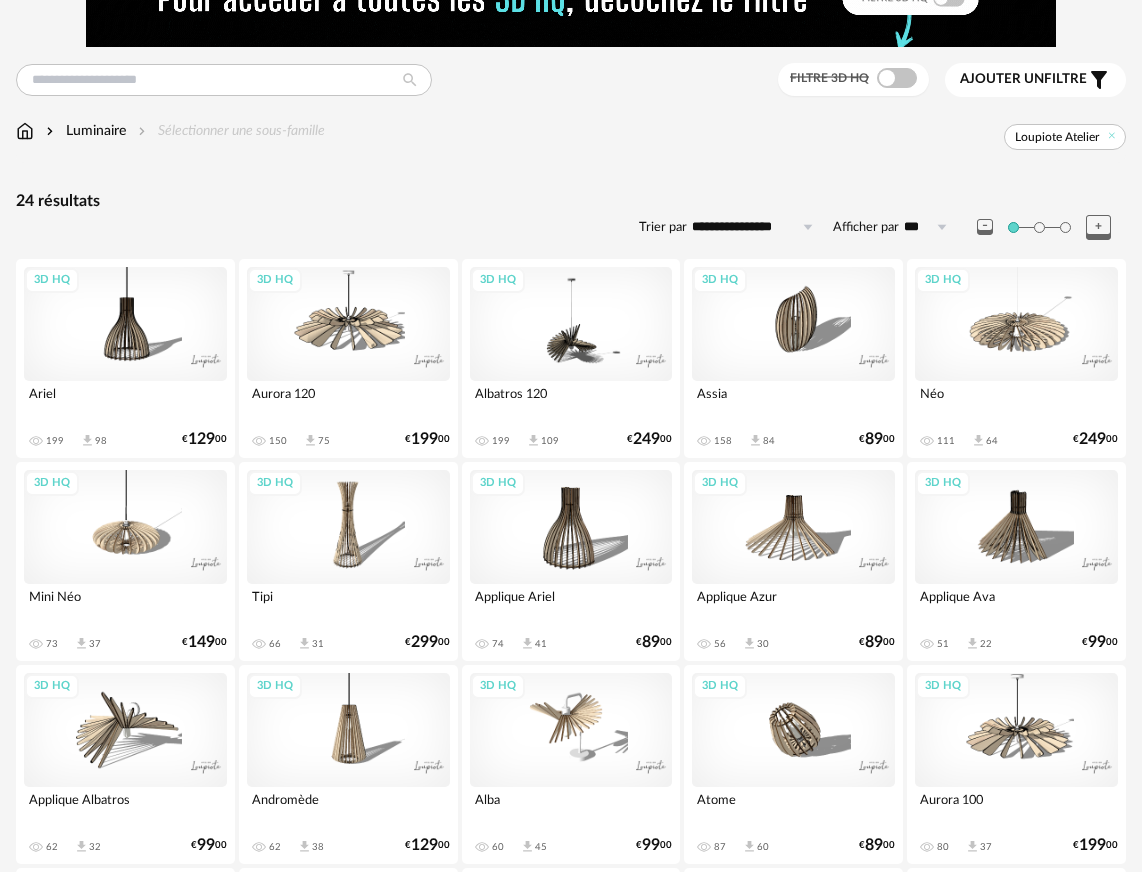 click on "3D HQ" at bounding box center [793, 730] 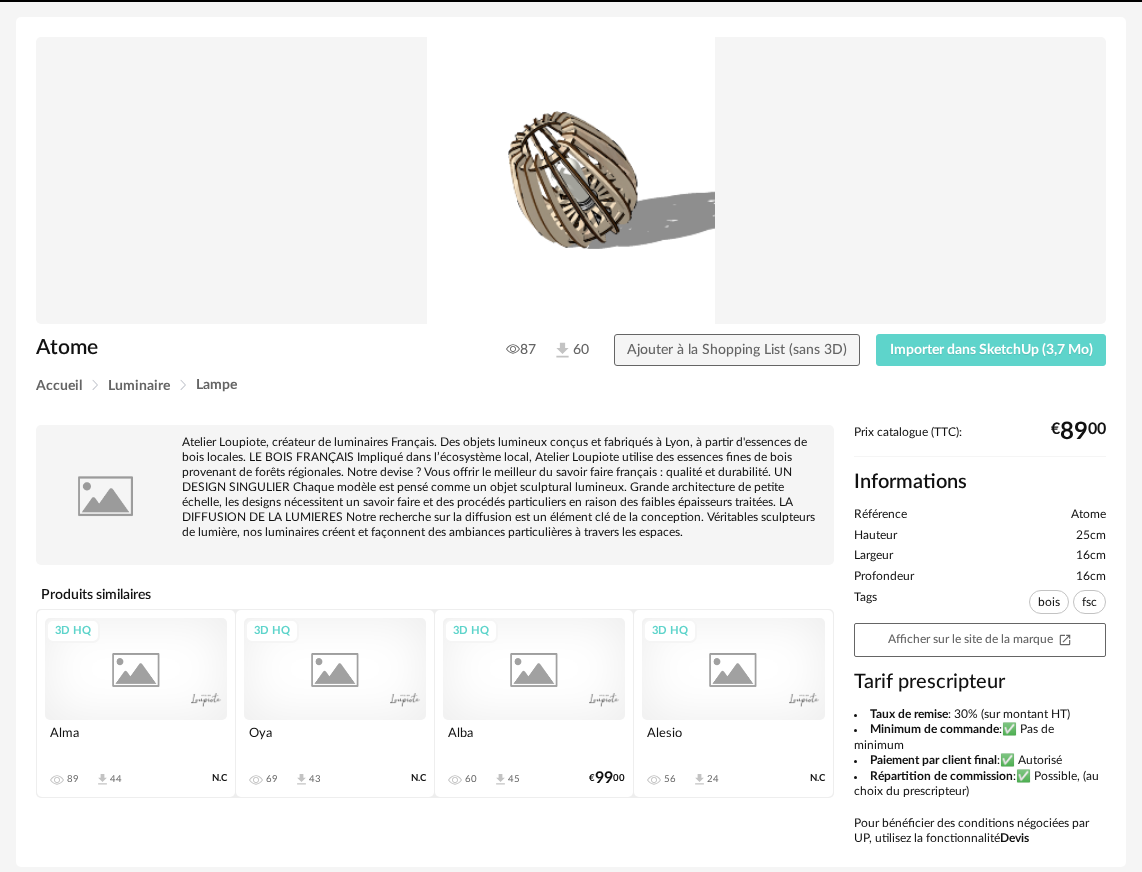 scroll, scrollTop: 0, scrollLeft: 0, axis: both 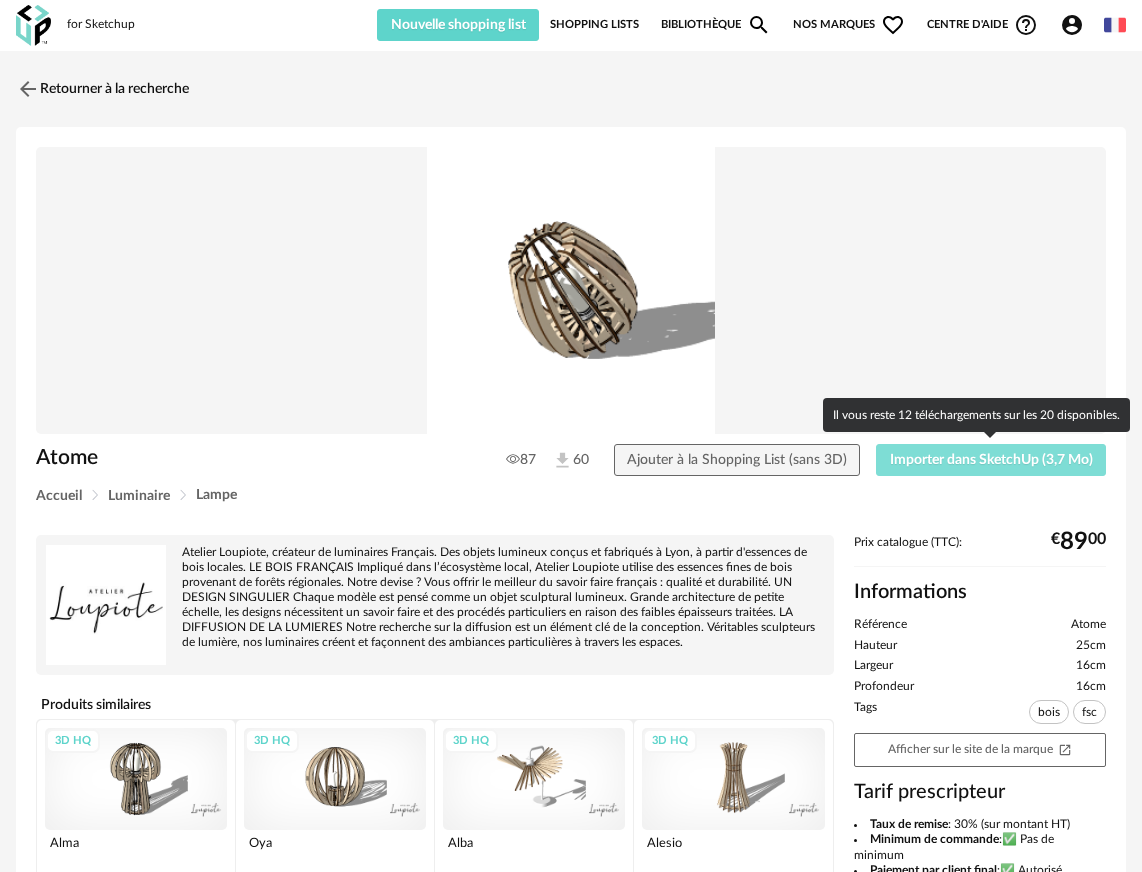 click on "Importer dans SketchUp (3,7 Mo)" at bounding box center [991, 460] 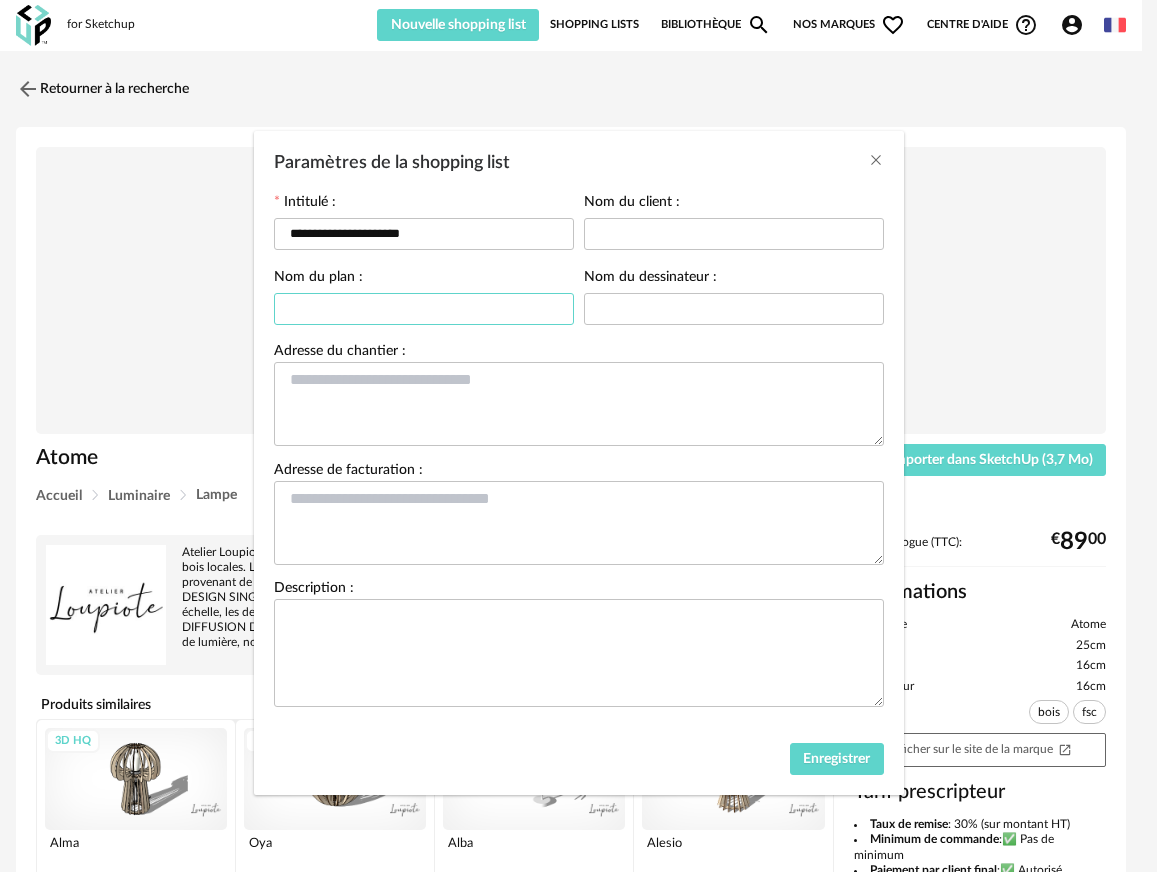 click at bounding box center (424, 309) 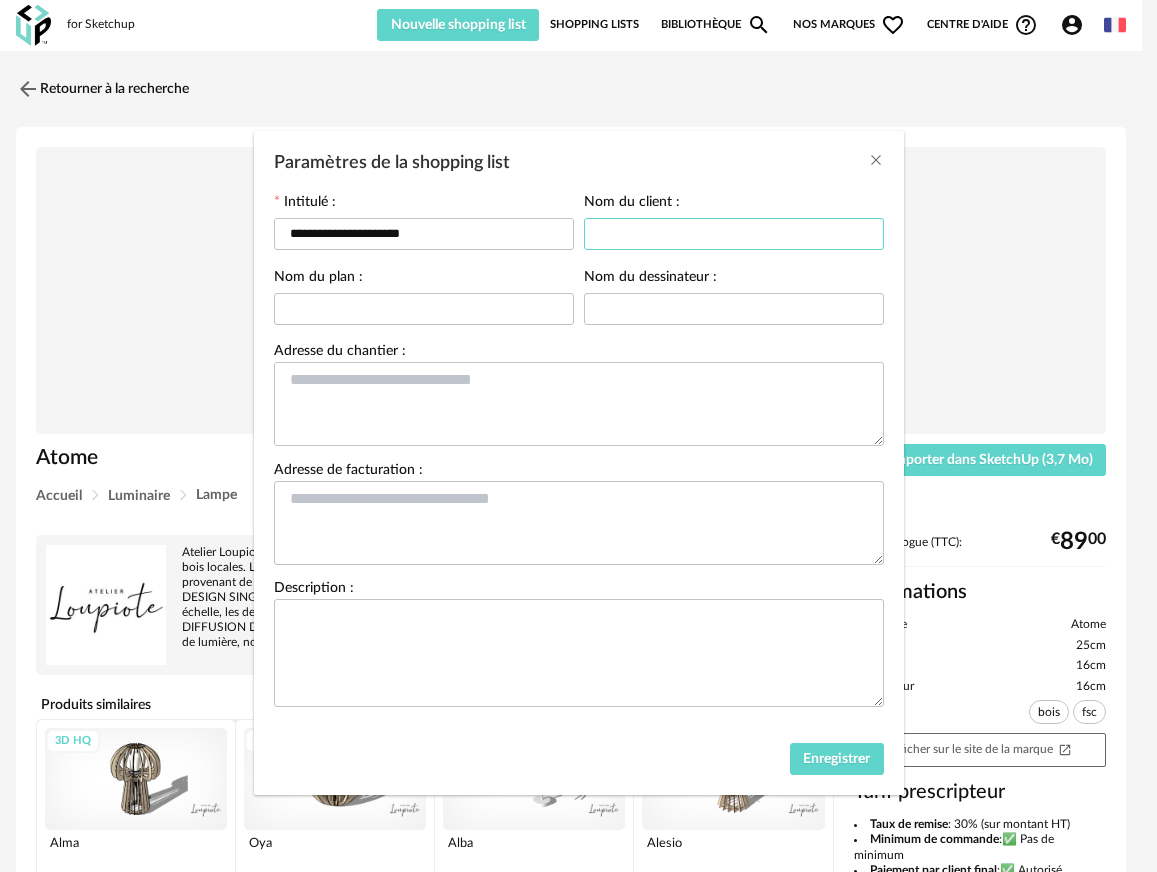 click at bounding box center [734, 234] 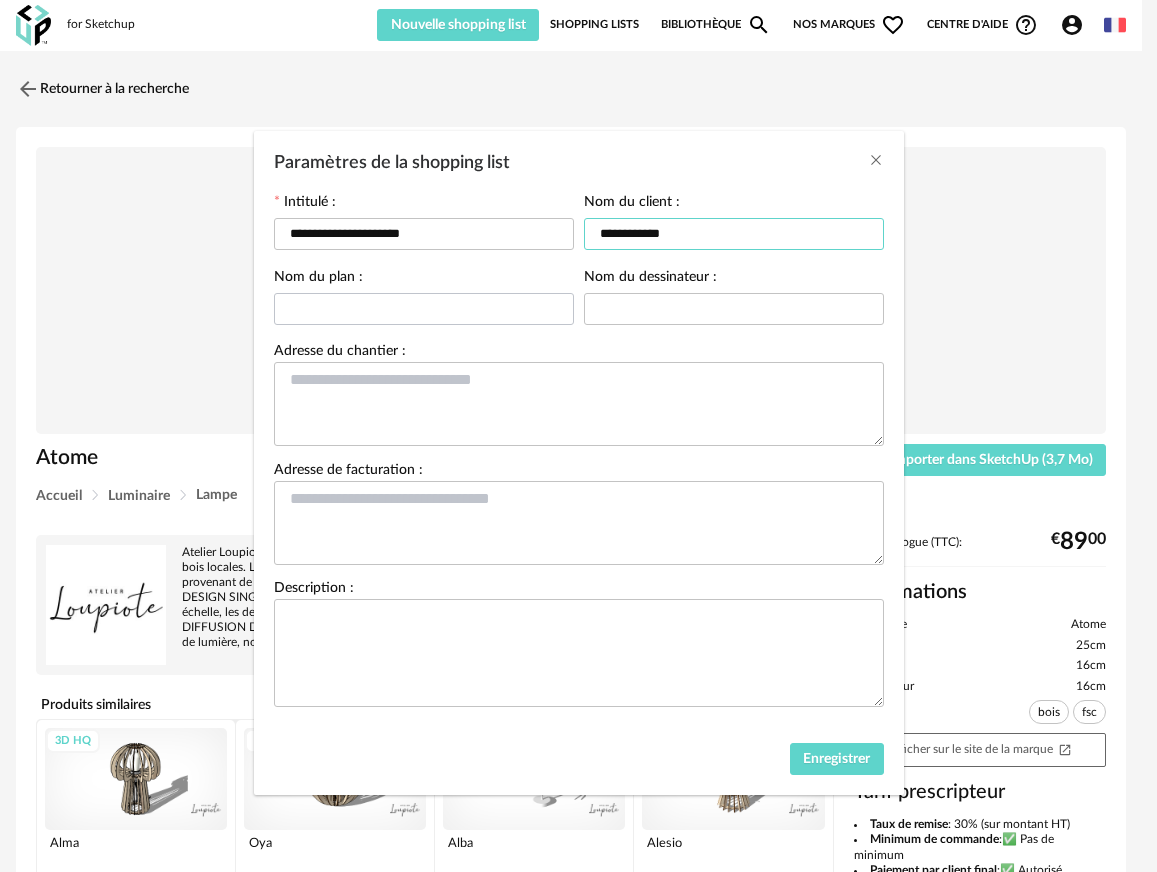 type on "**********" 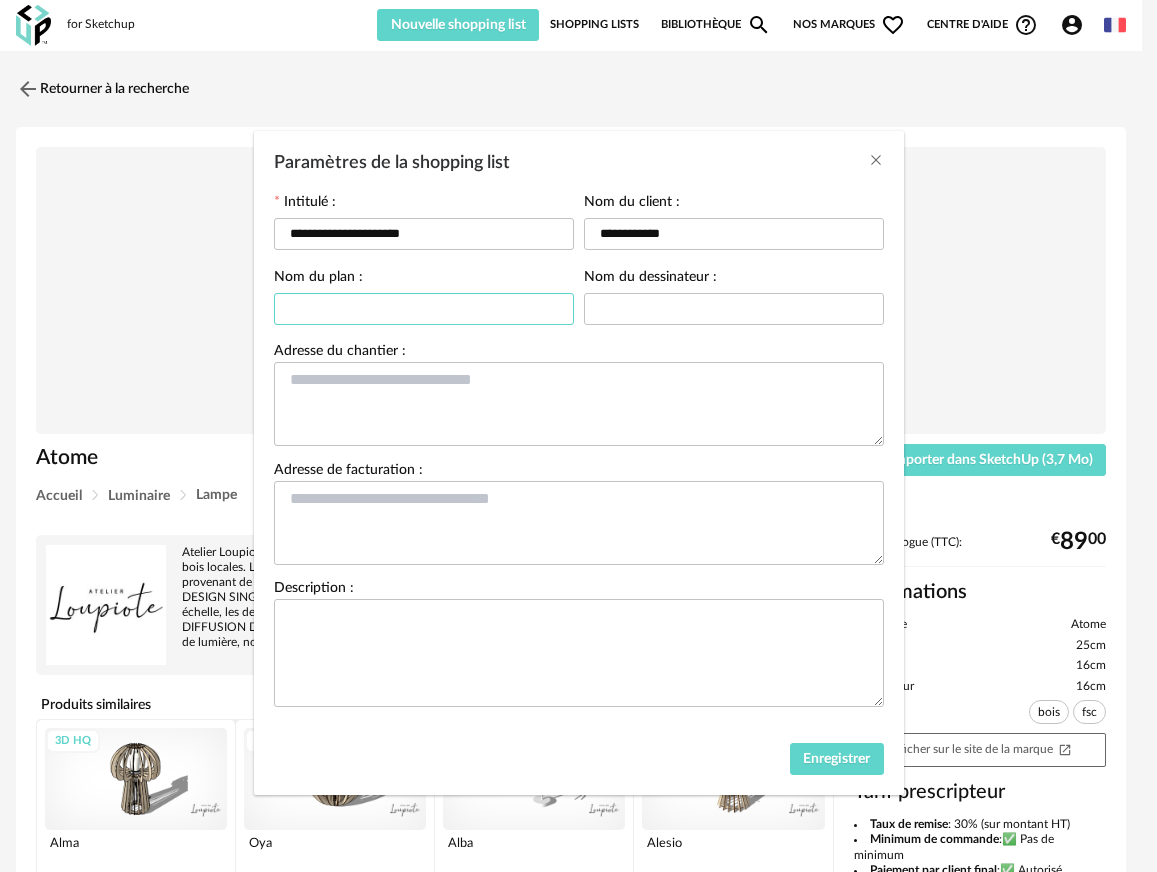 click at bounding box center (424, 309) 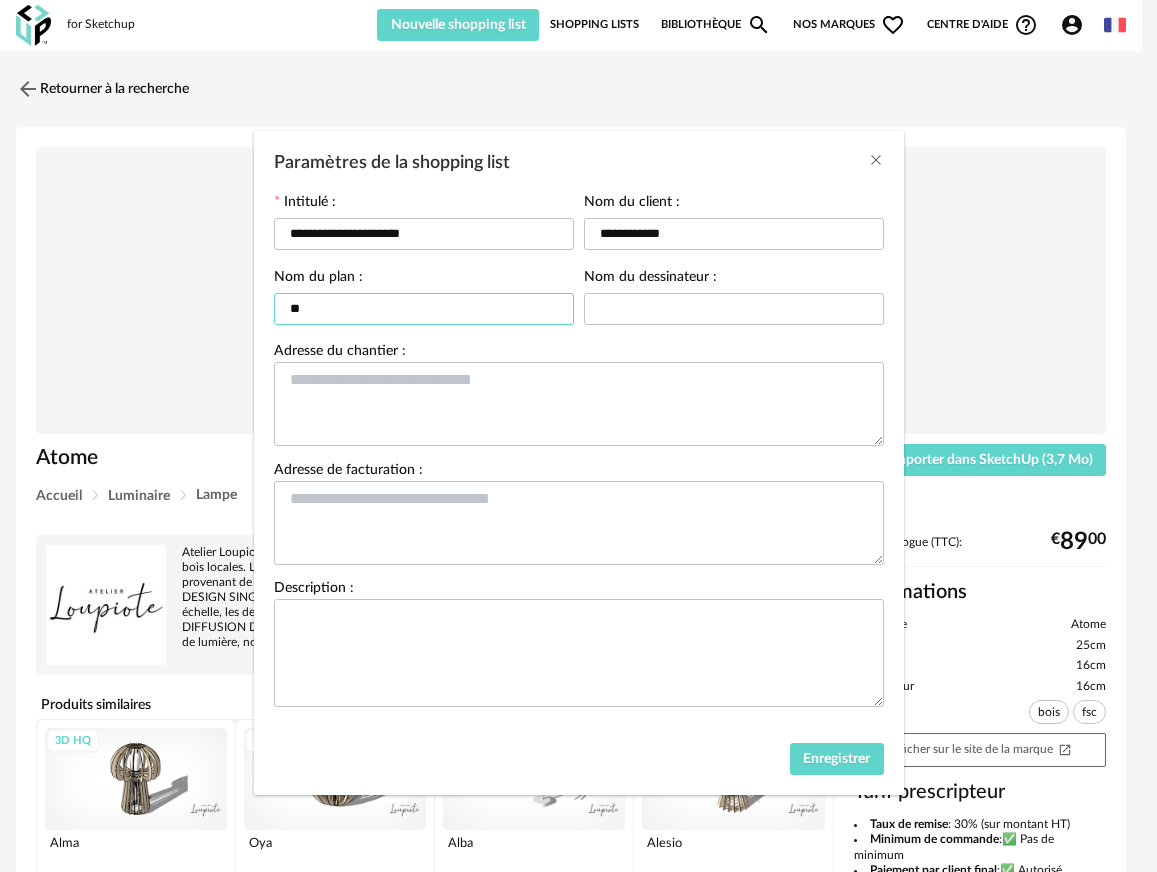 type on "*" 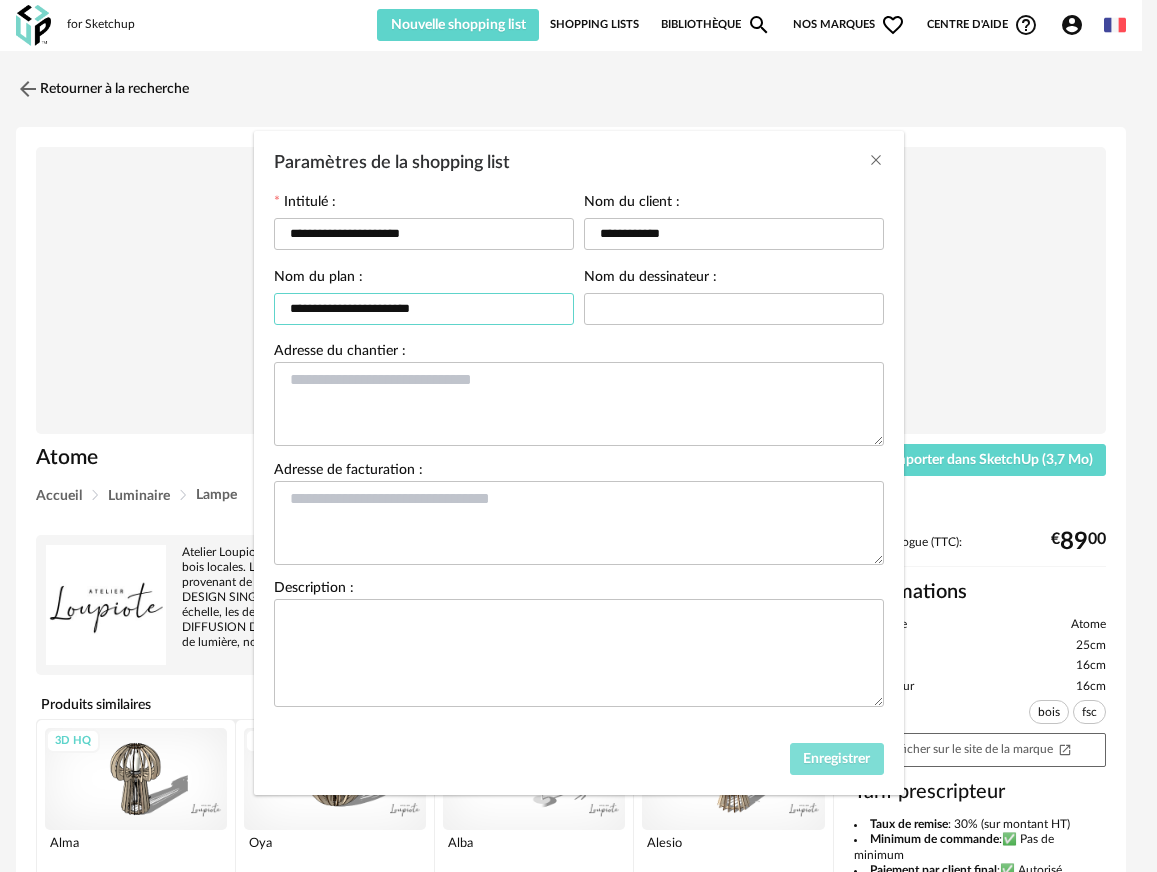 type on "**********" 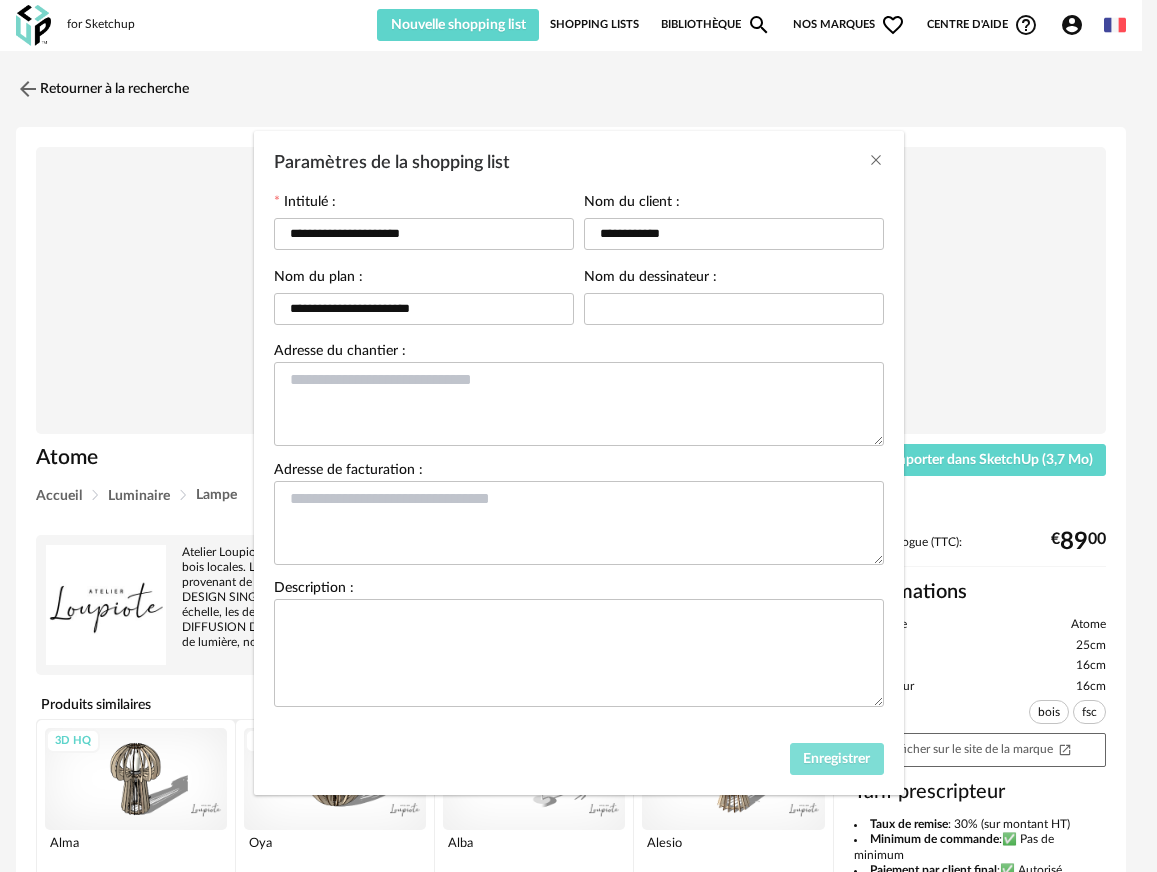 click on "Enregistrer" at bounding box center (836, 759) 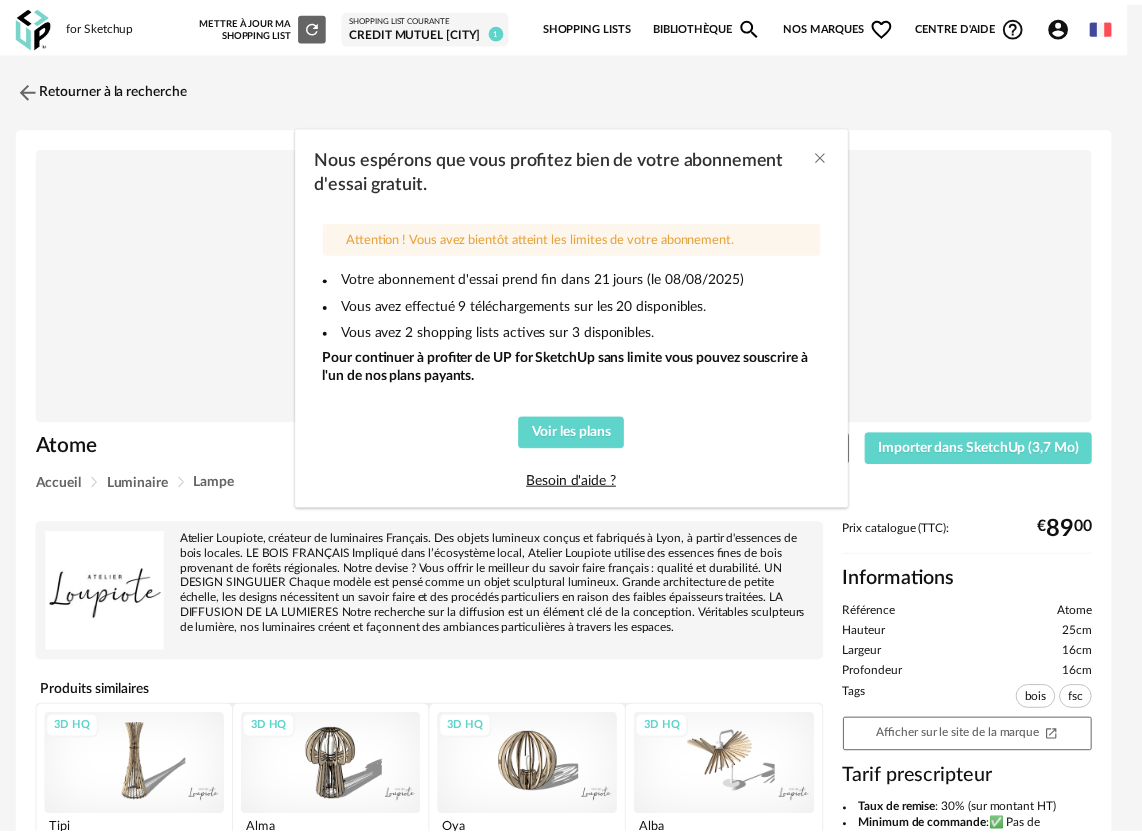 scroll, scrollTop: 0, scrollLeft: 0, axis: both 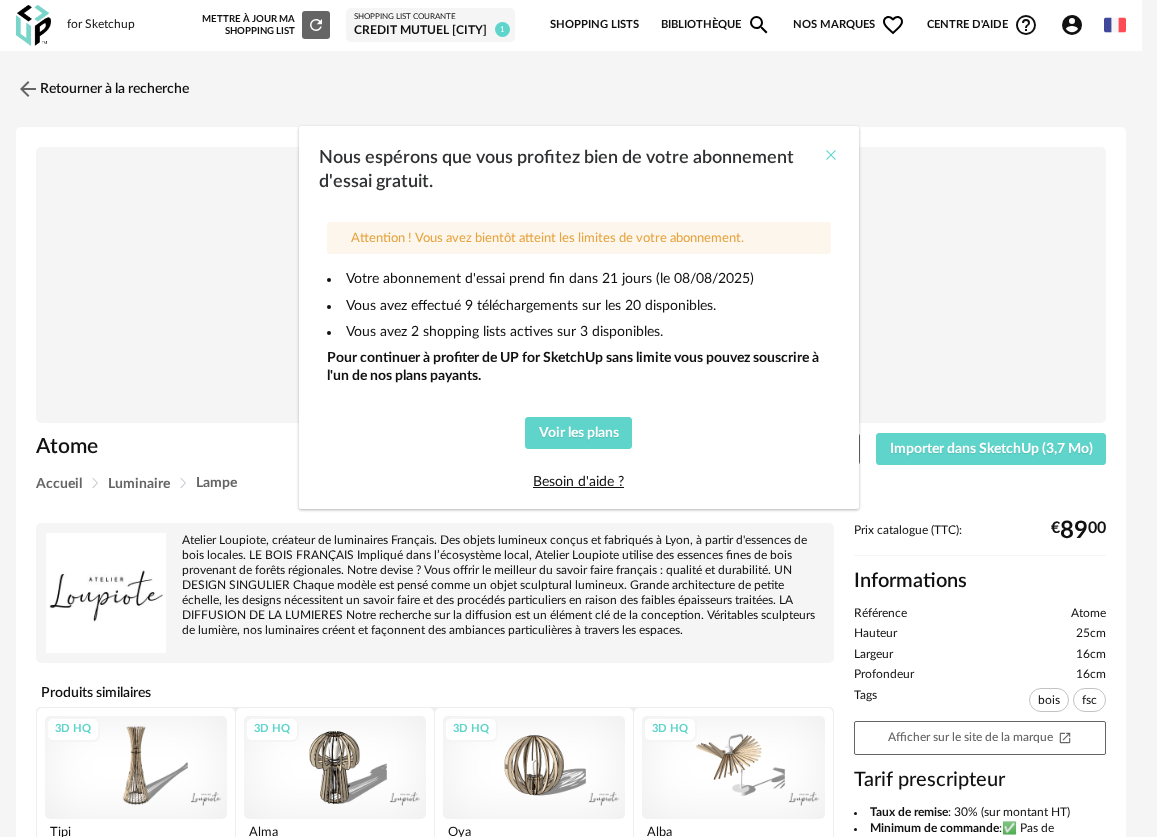 click at bounding box center (831, 155) 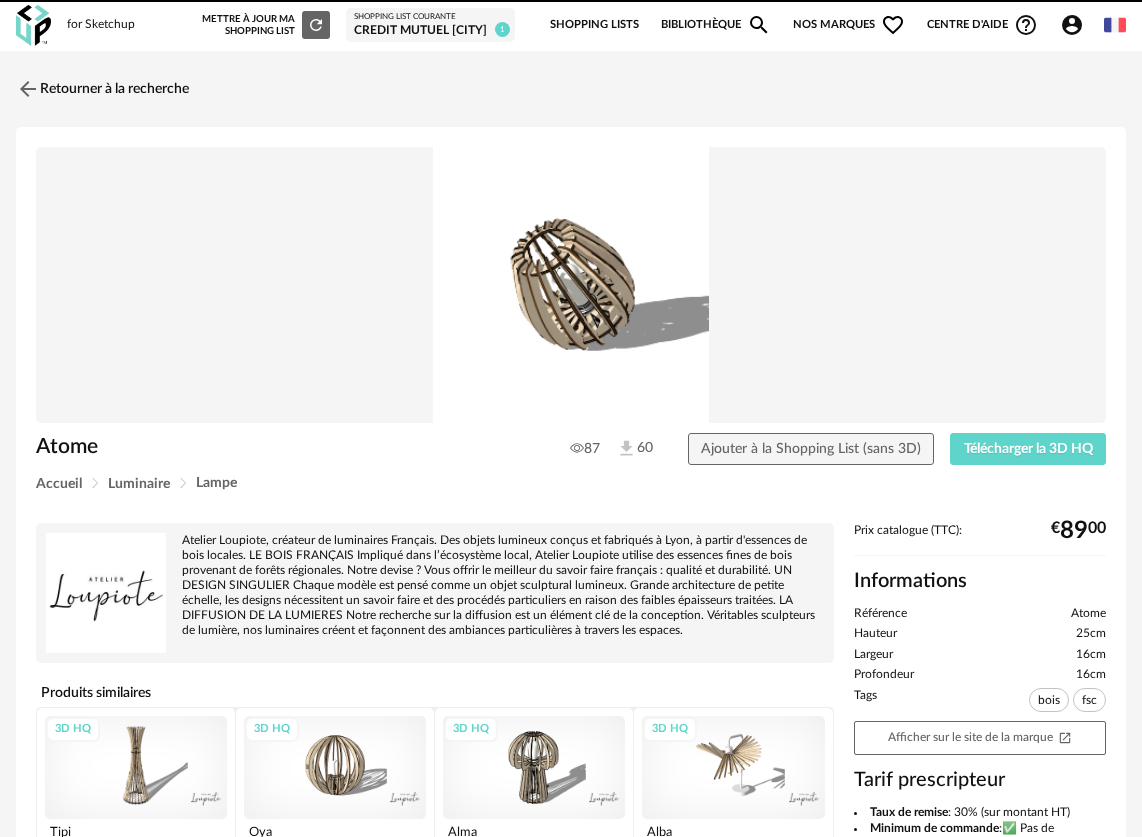 scroll, scrollTop: 0, scrollLeft: 0, axis: both 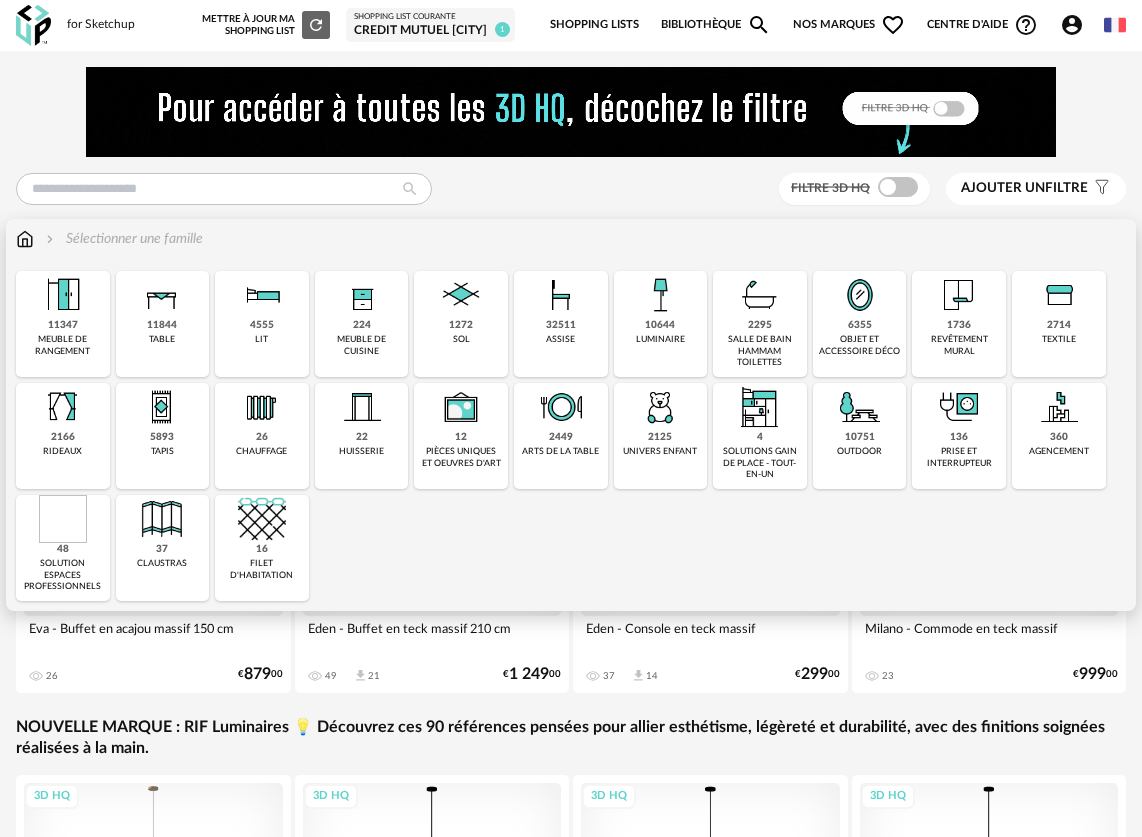 click at bounding box center (660, 295) 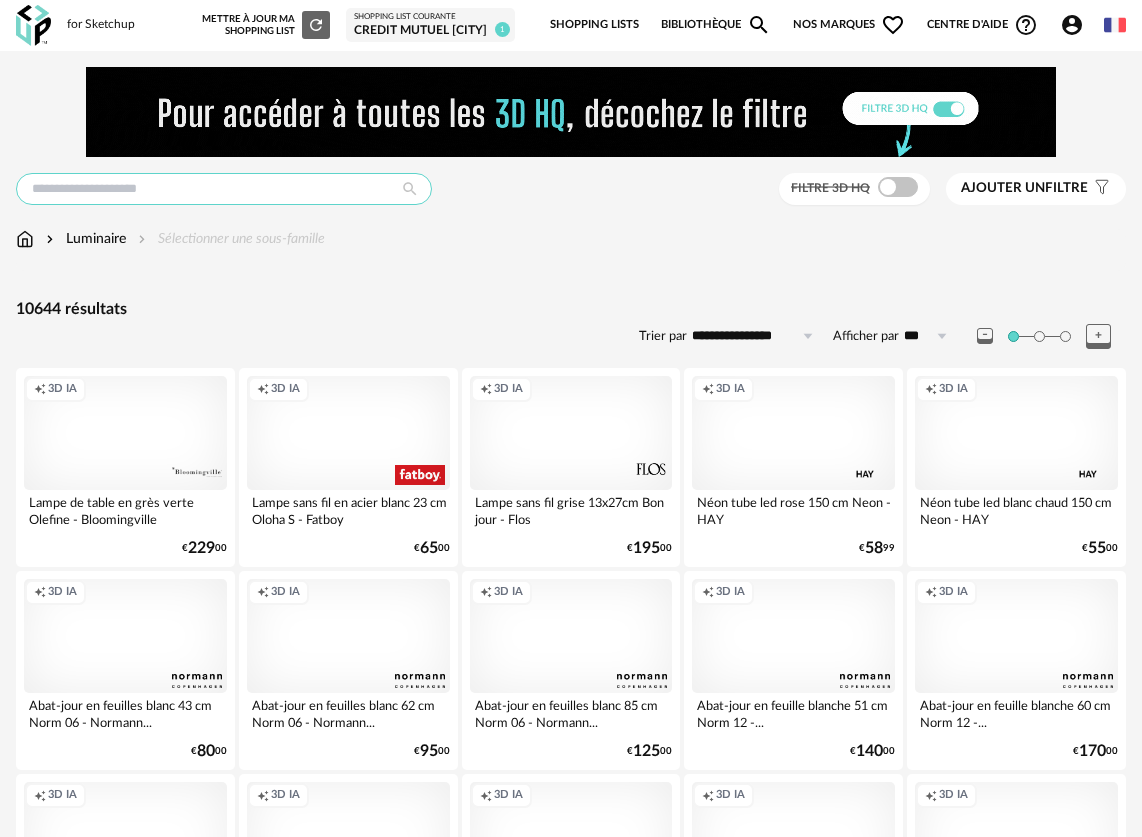 click at bounding box center [224, 189] 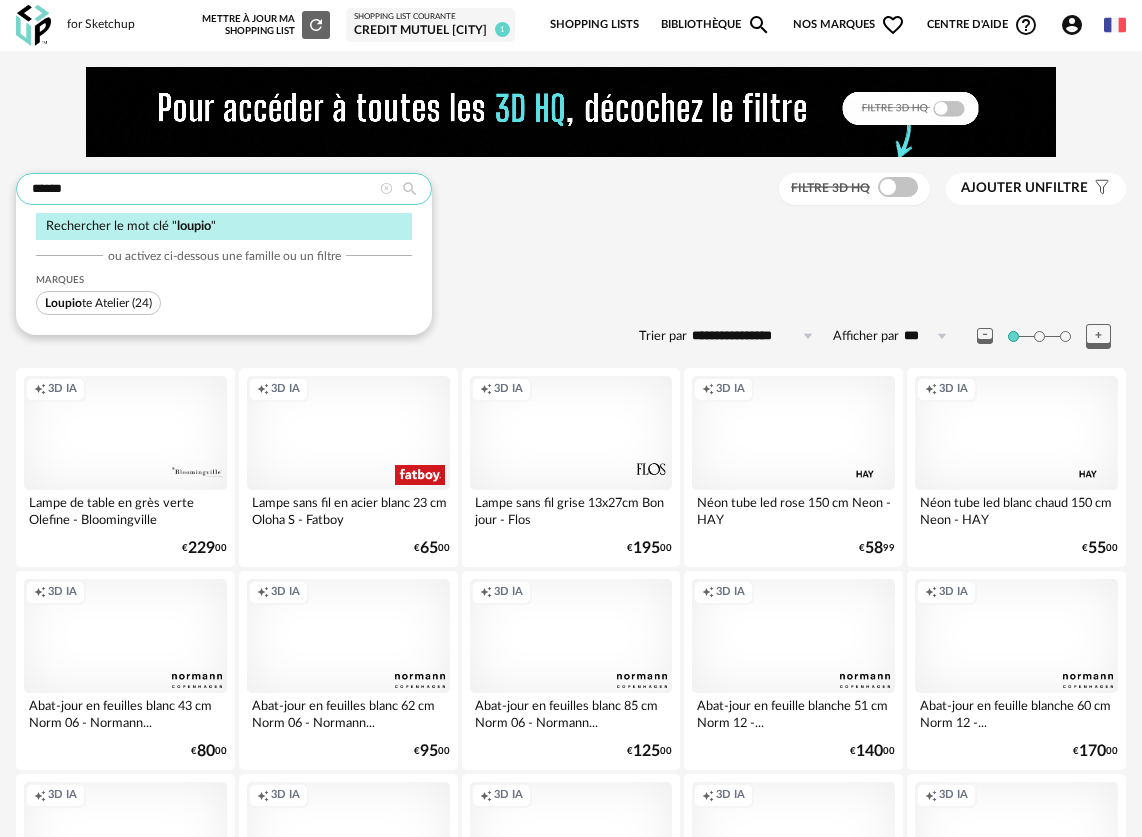 type on "******" 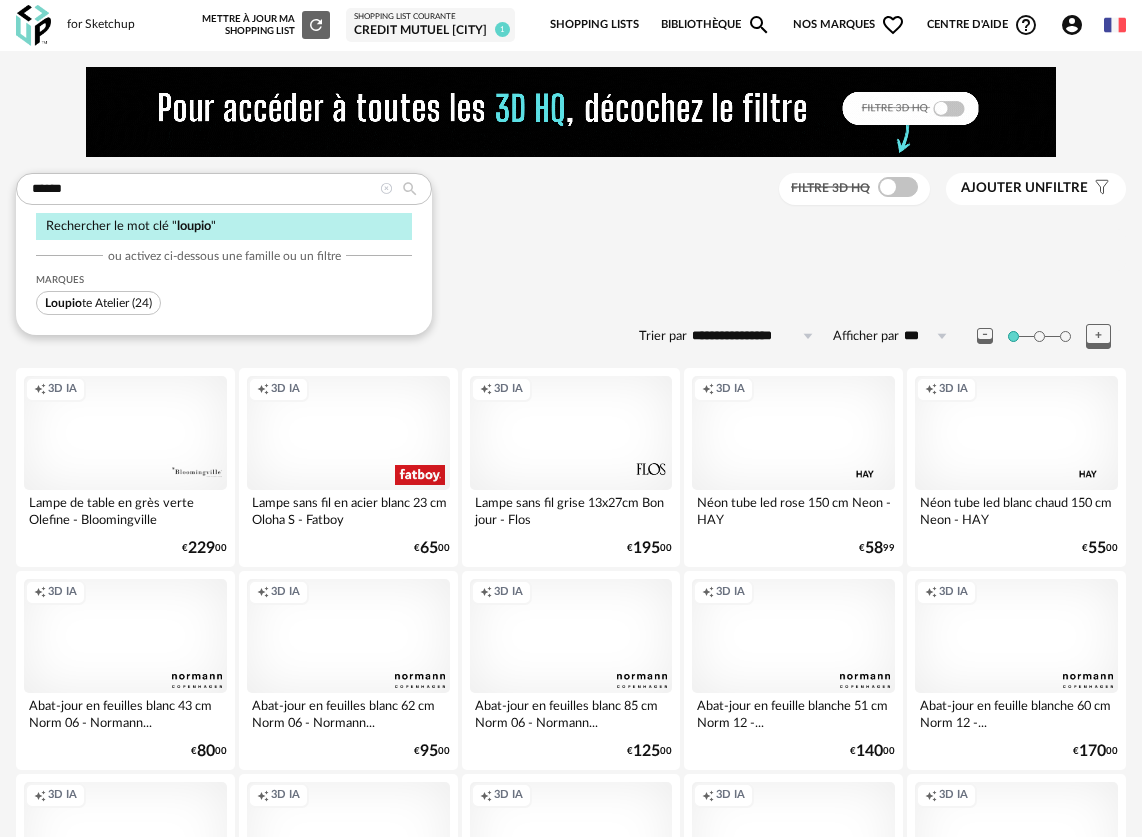click on "Loupio te Atelier" at bounding box center [87, 303] 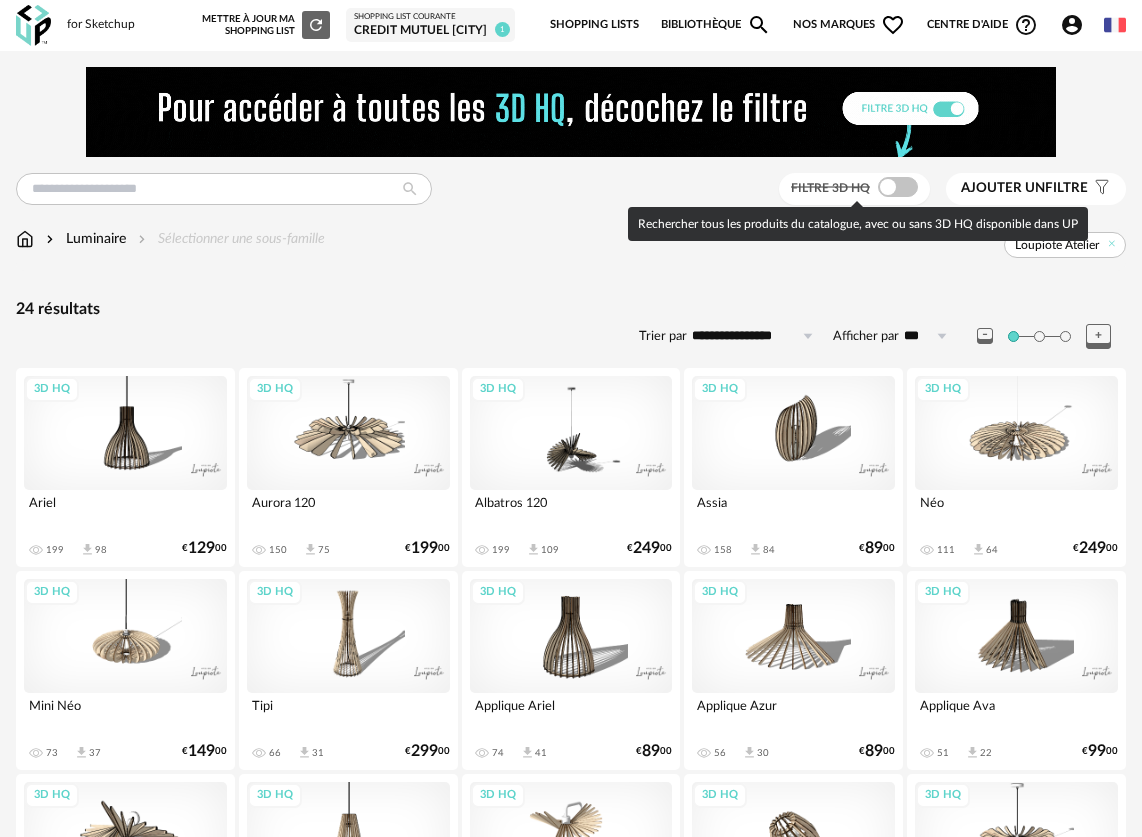 click at bounding box center [898, 187] 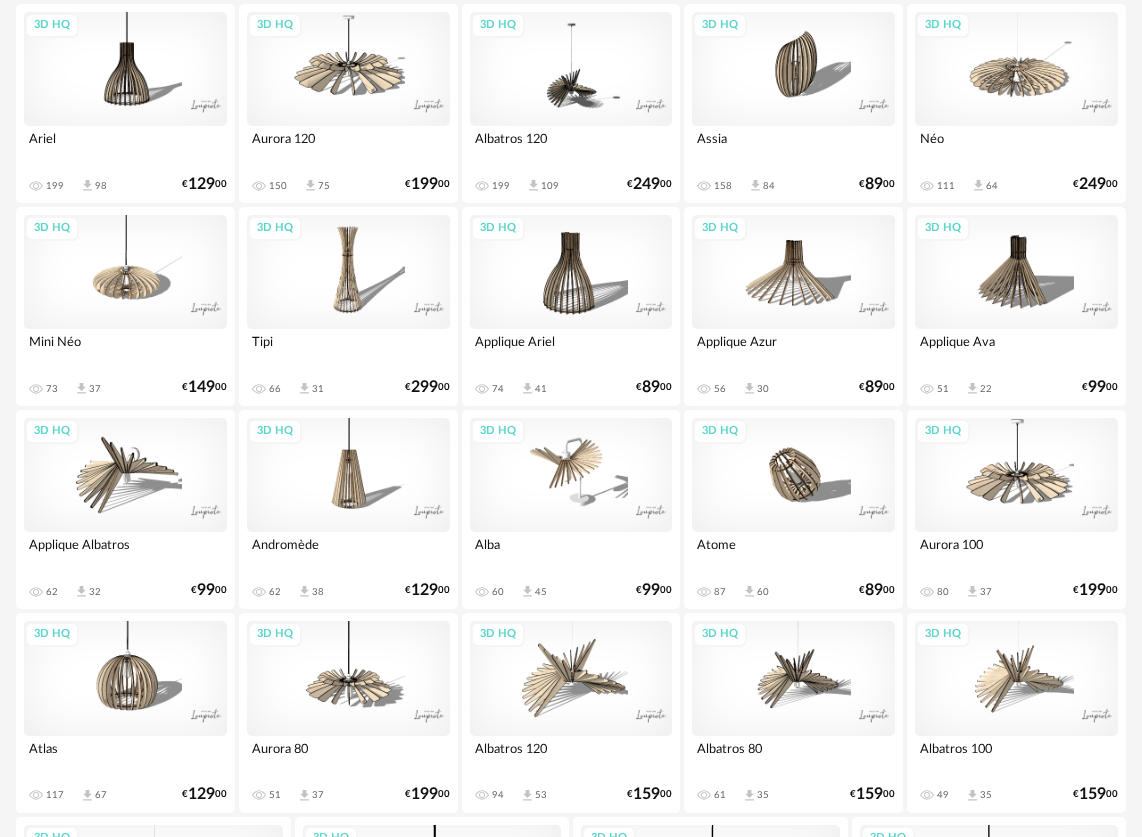 scroll, scrollTop: 0, scrollLeft: 0, axis: both 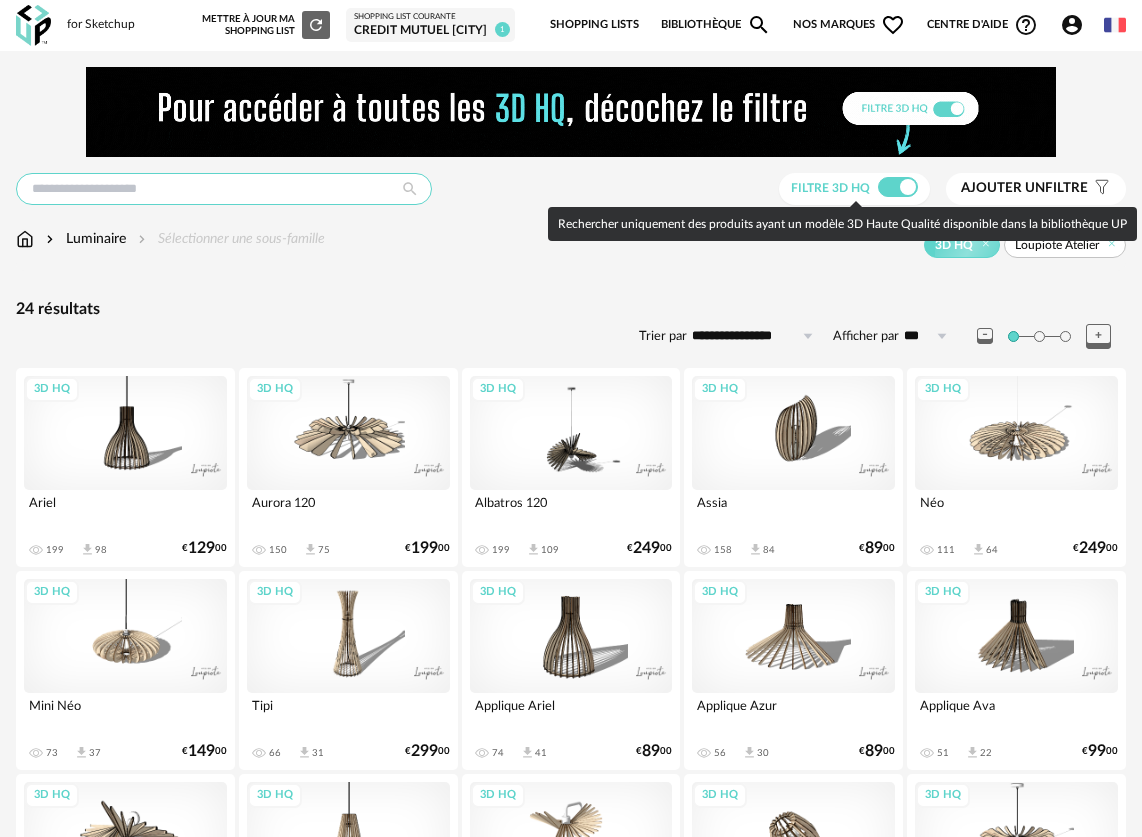 click at bounding box center [224, 189] 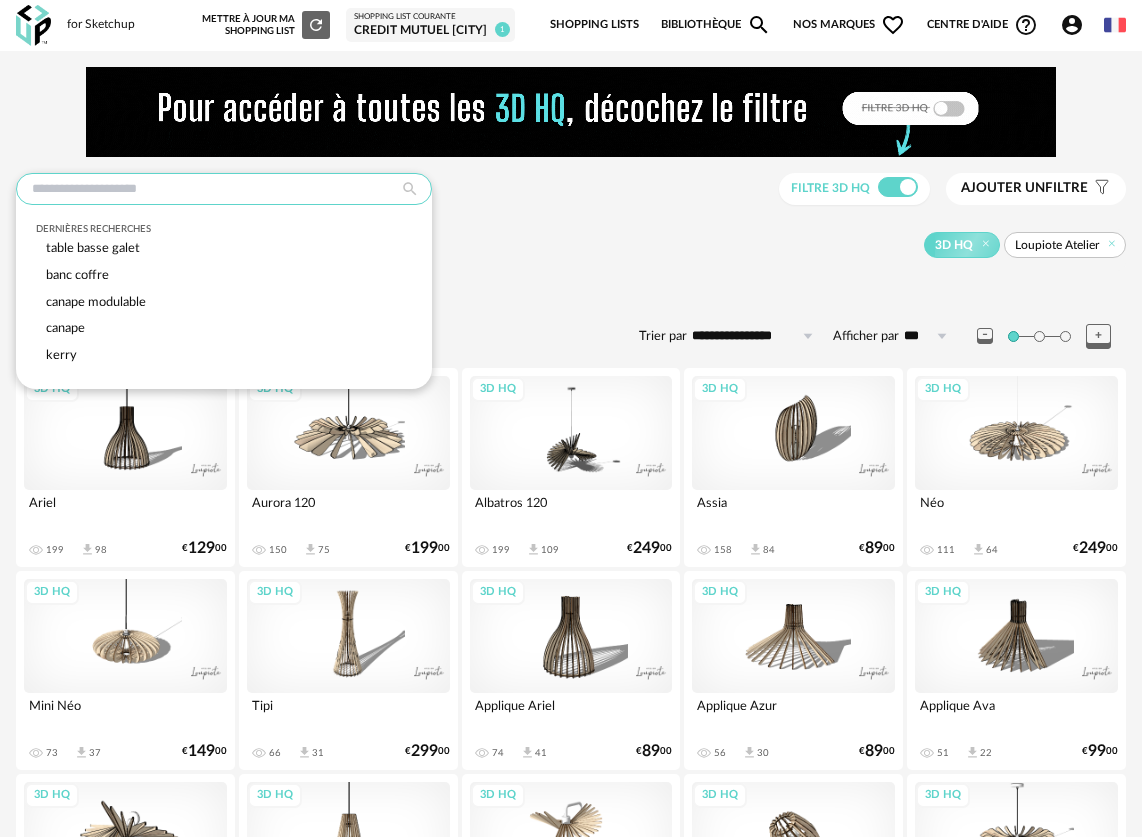 click at bounding box center (224, 189) 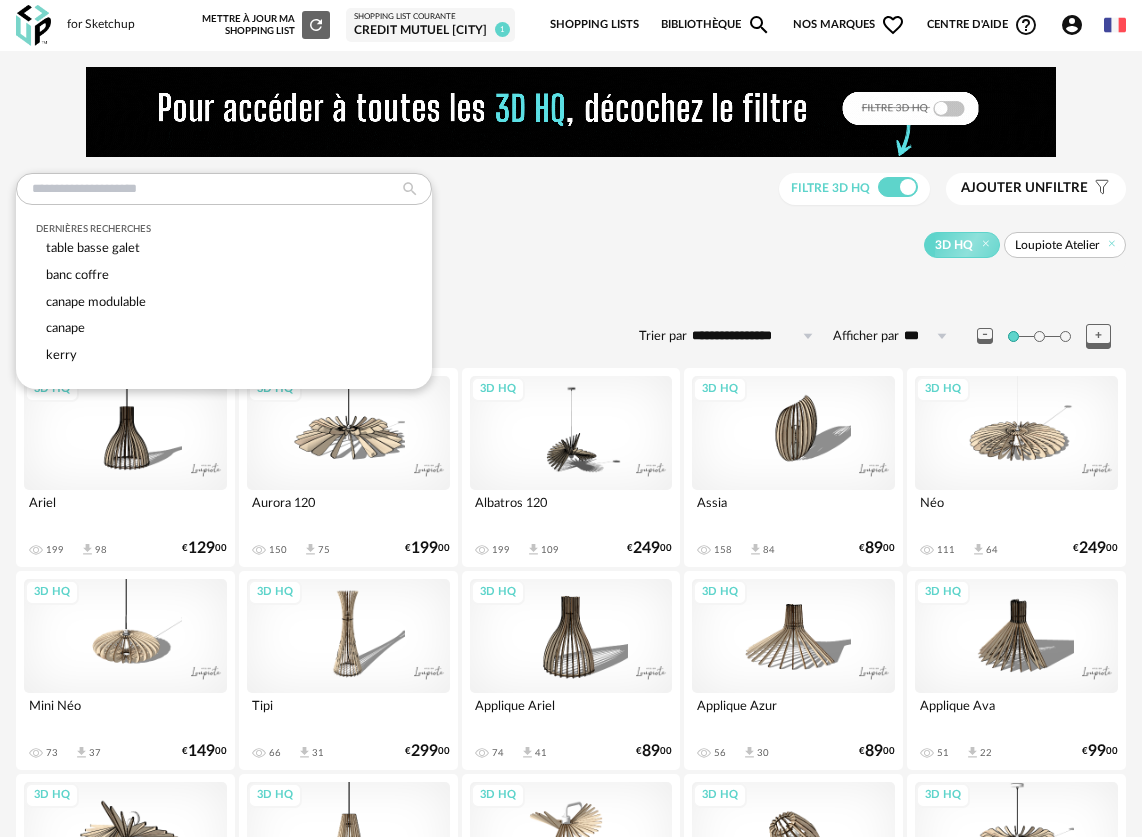 click on "**********" at bounding box center [571, 757] 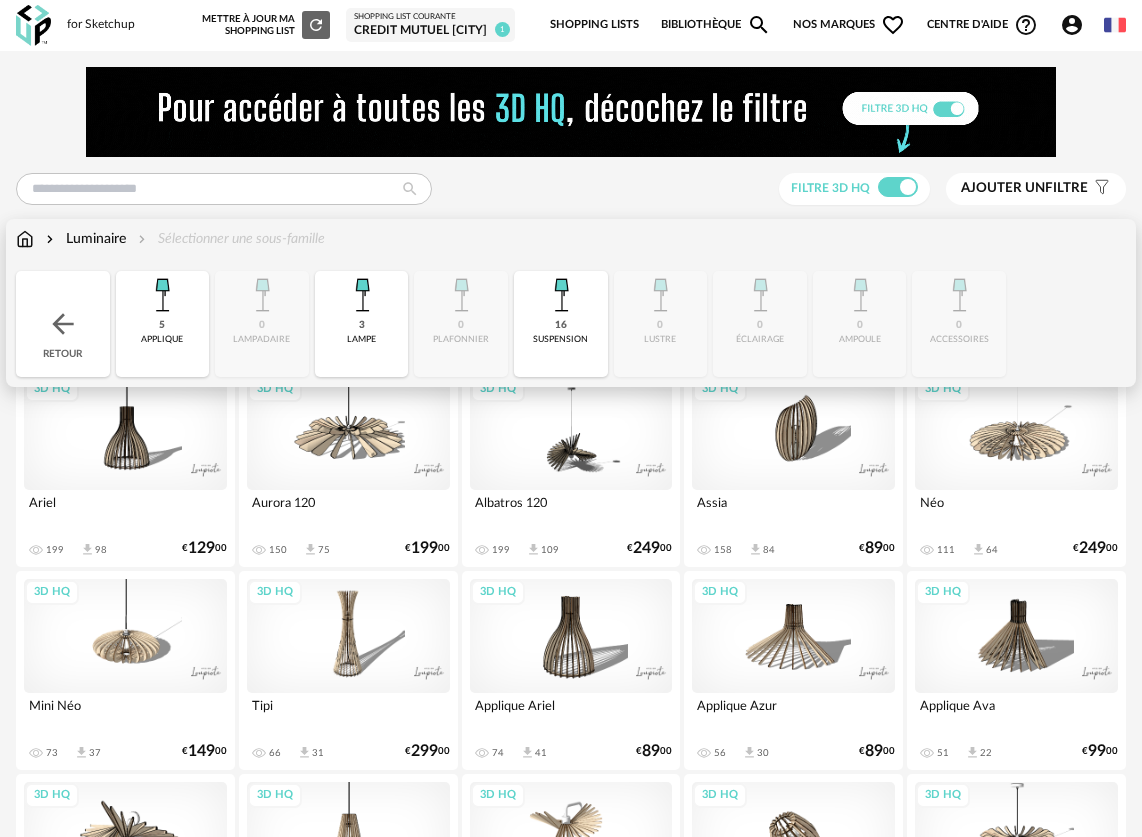click on "Luminaire" at bounding box center (84, 239) 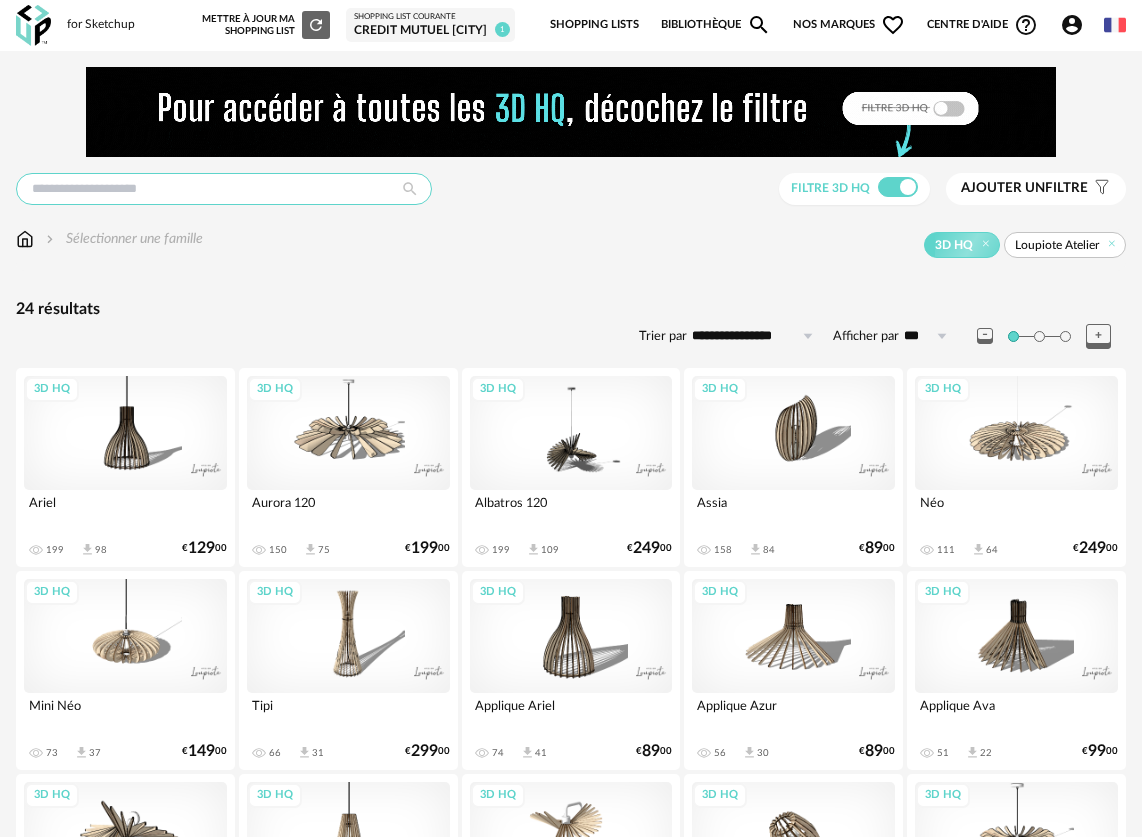 click at bounding box center [224, 189] 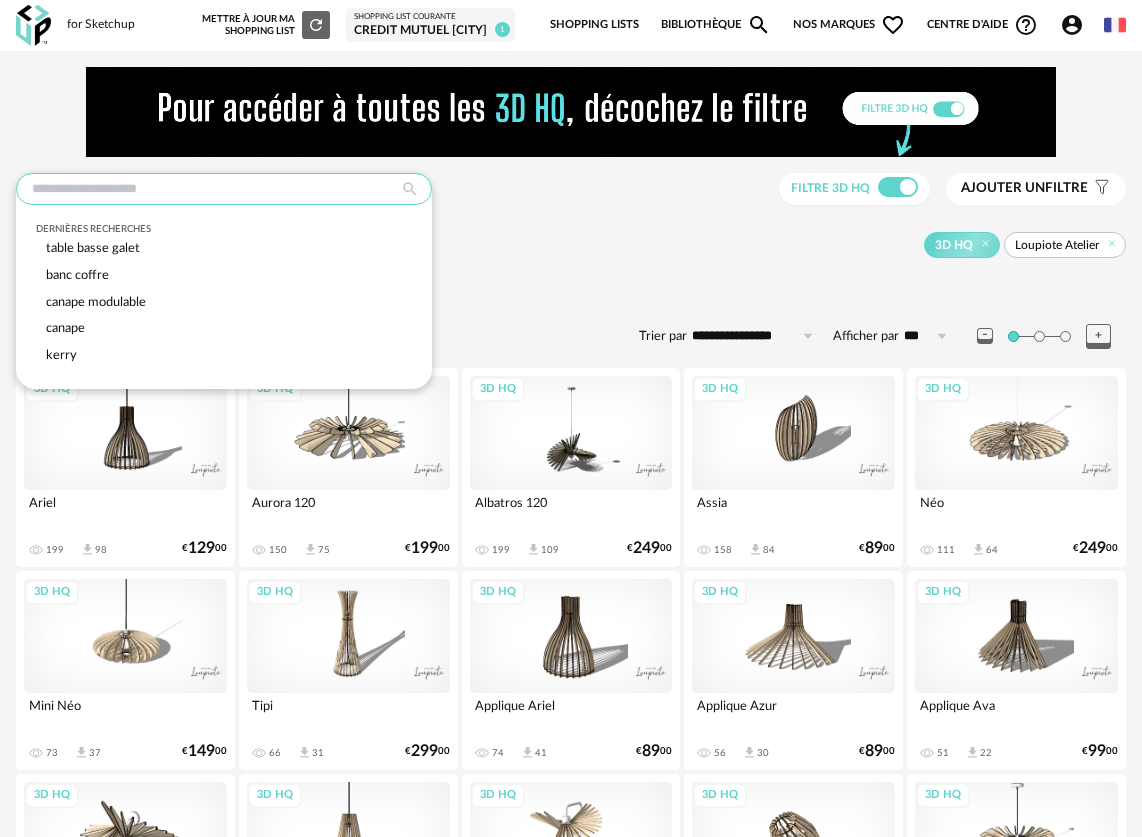 click at bounding box center (224, 189) 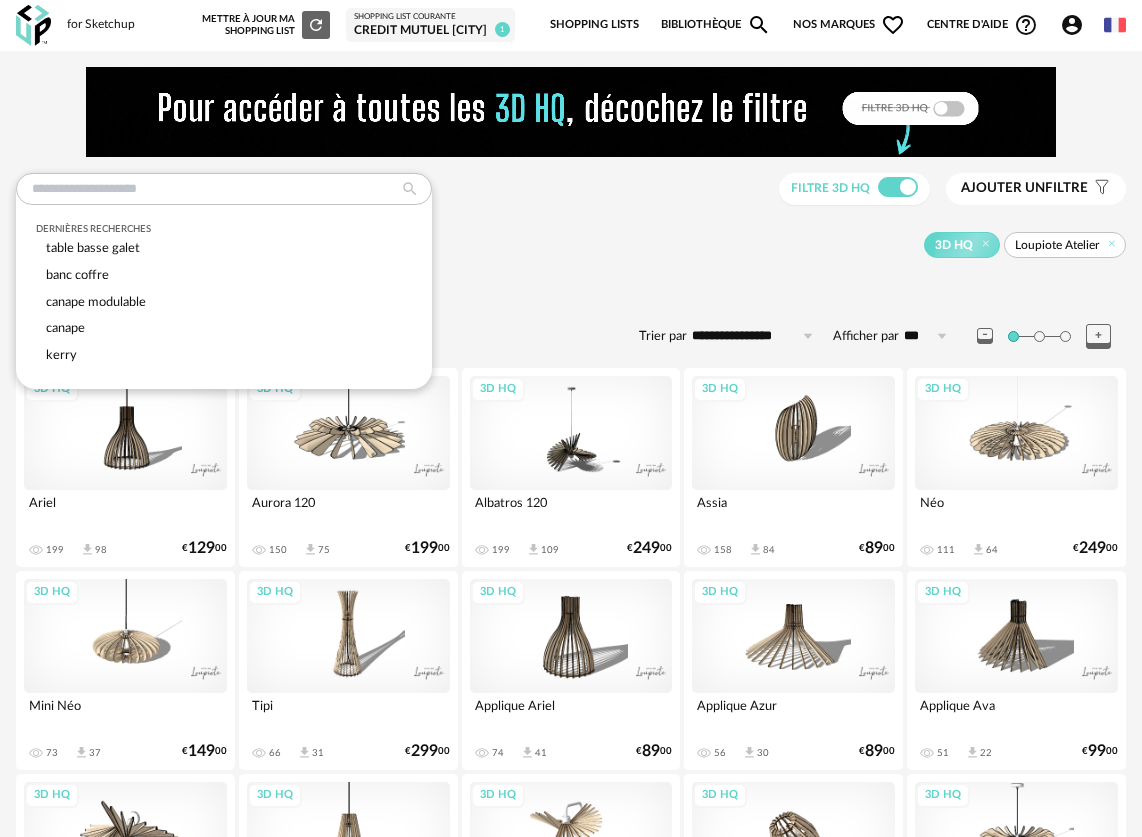 click on "**********" at bounding box center (571, 757) 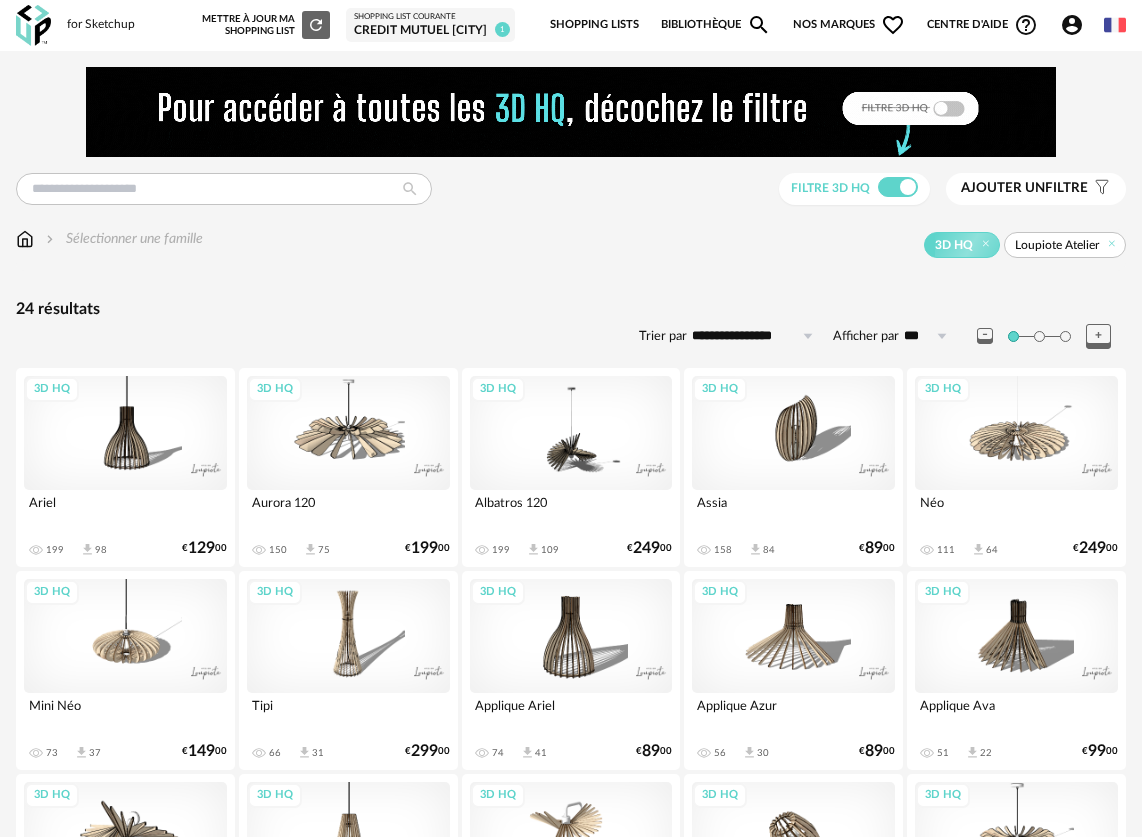 click on "**********" at bounding box center [571, 757] 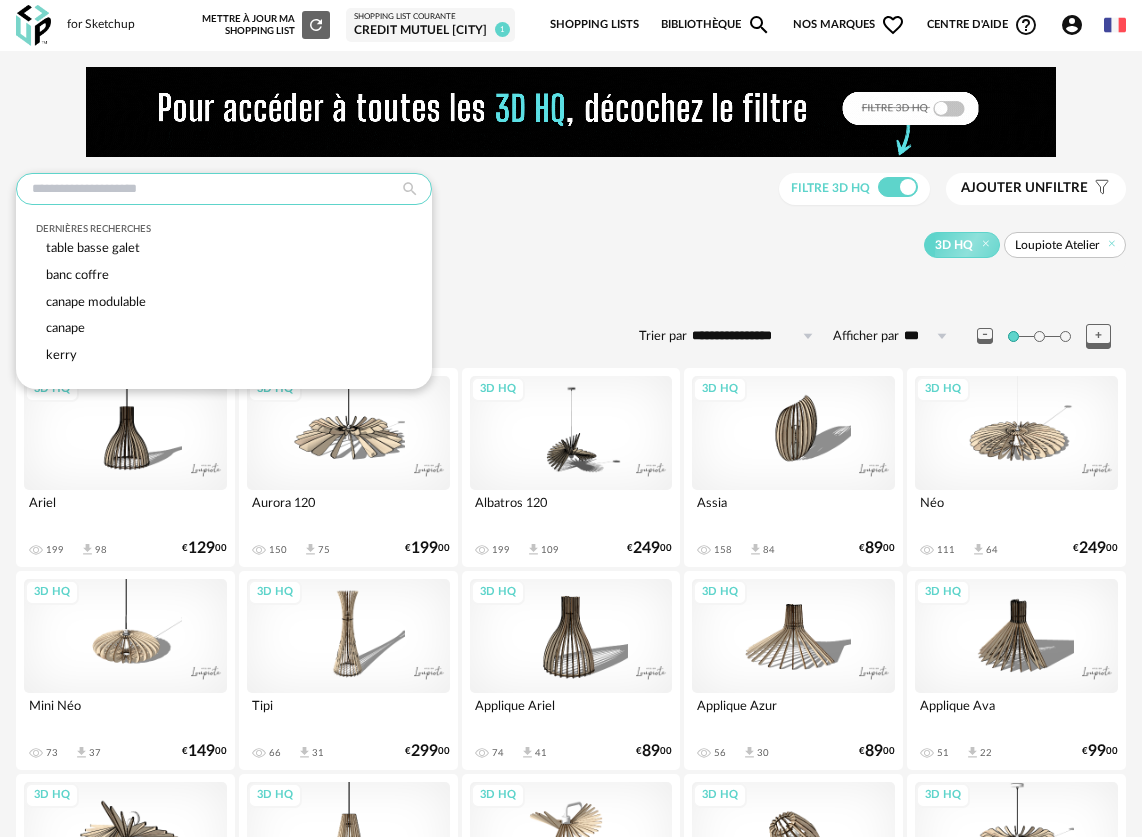 click at bounding box center (224, 189) 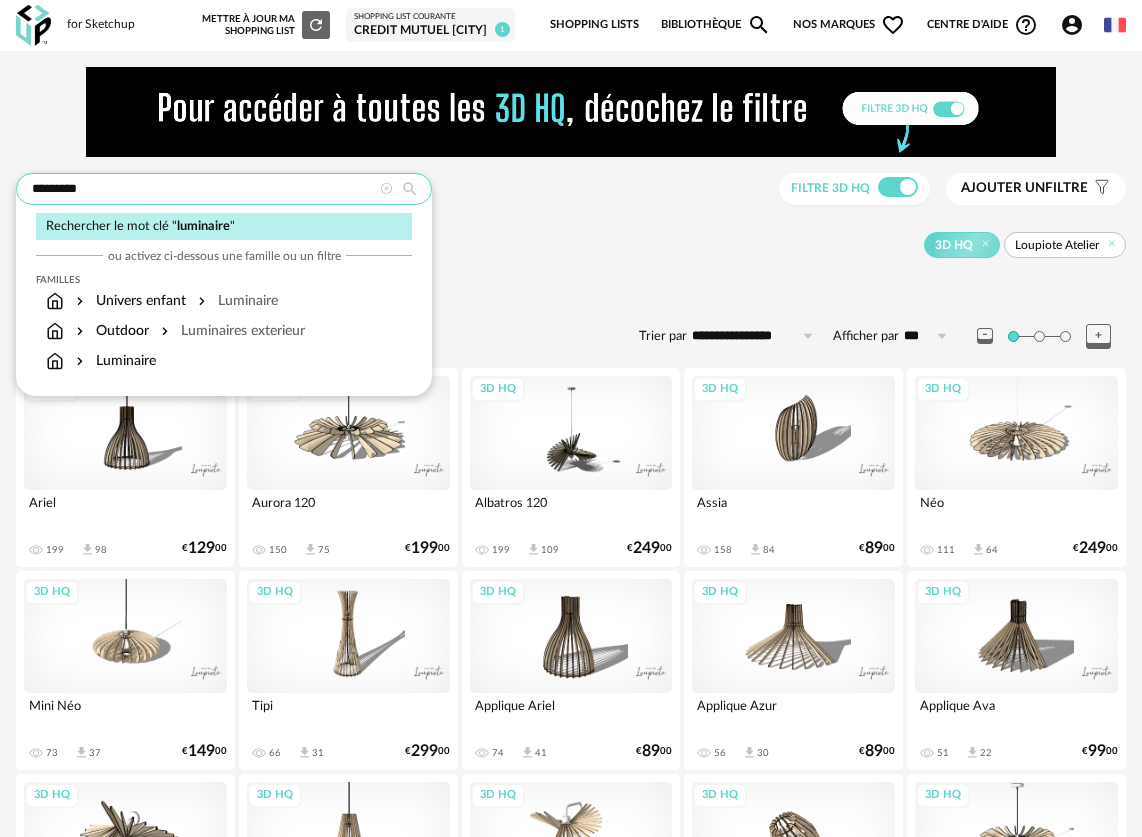 type on "*********" 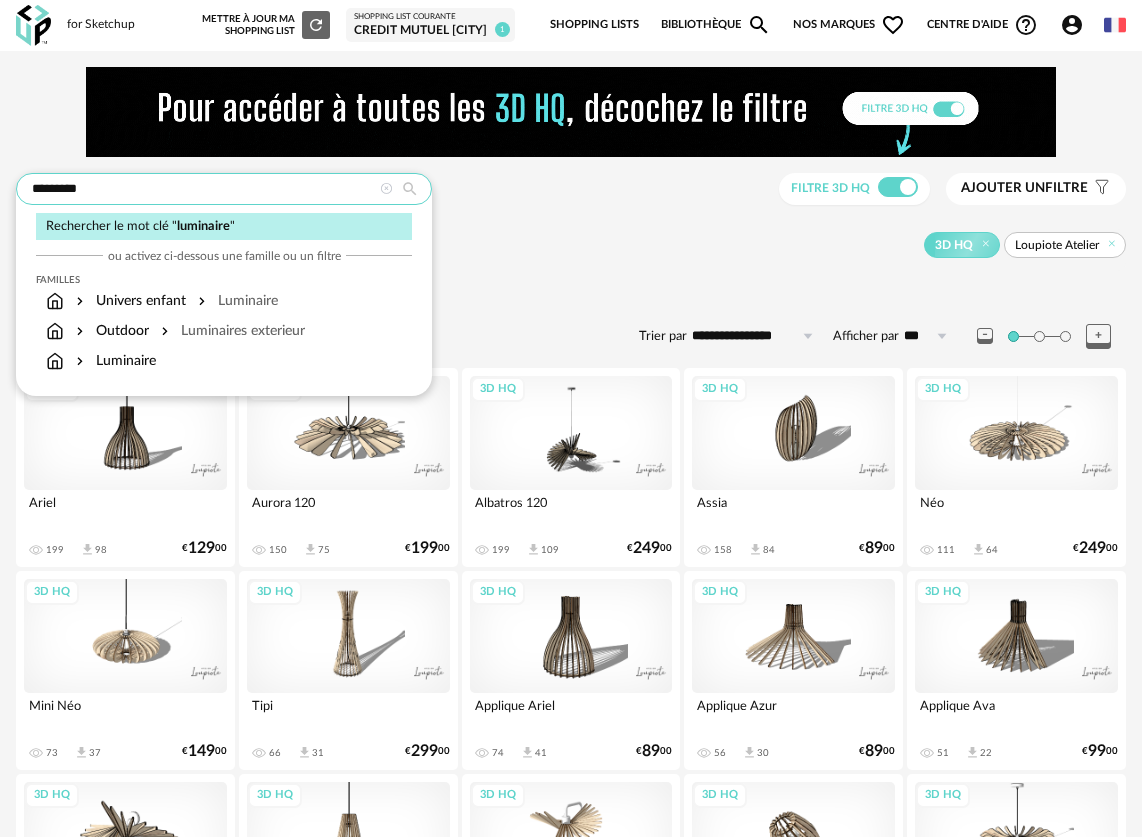 type on "**********" 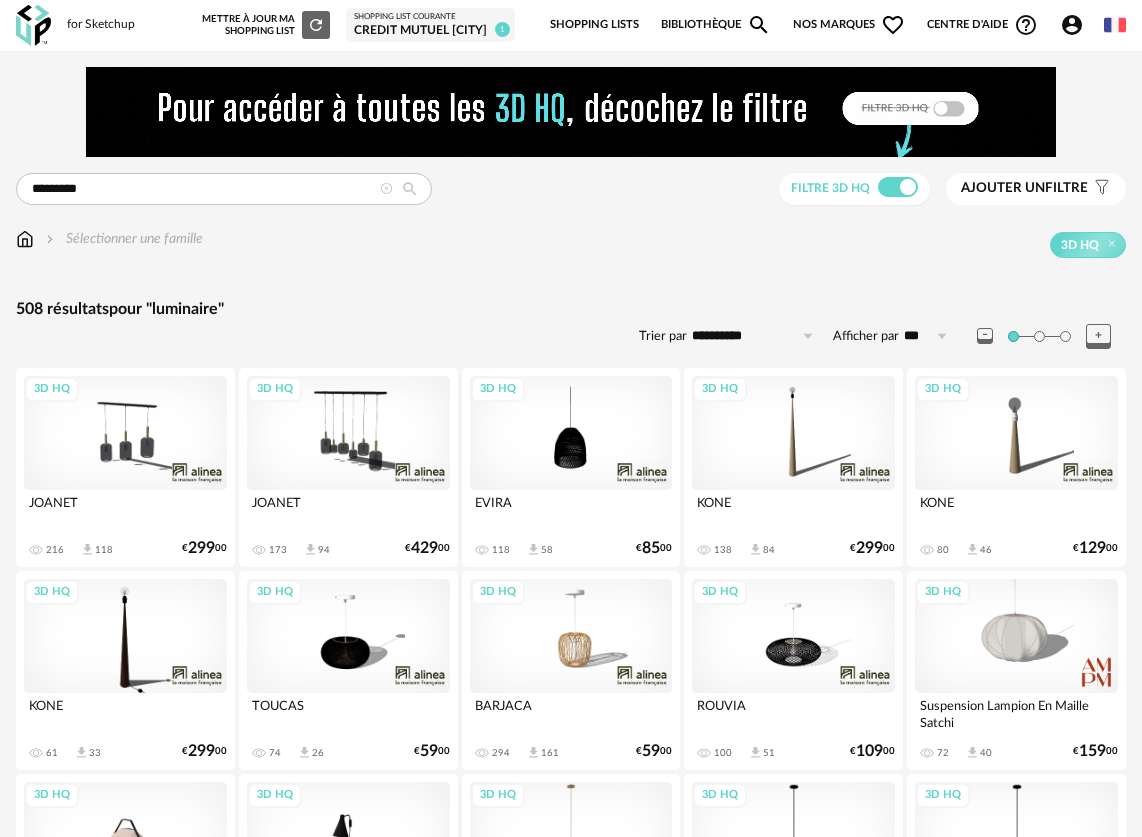 click at bounding box center [410, 189] 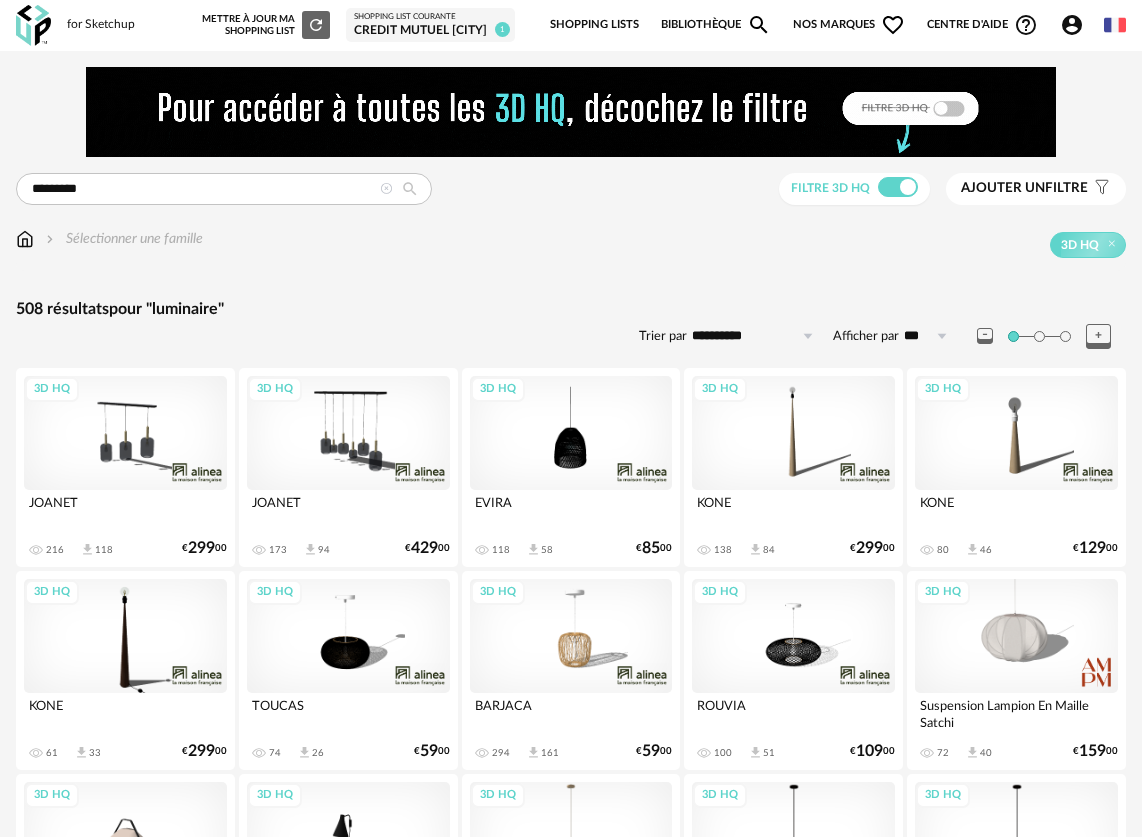 click on "Bibliothèque Magnify icon" at bounding box center [716, 25] 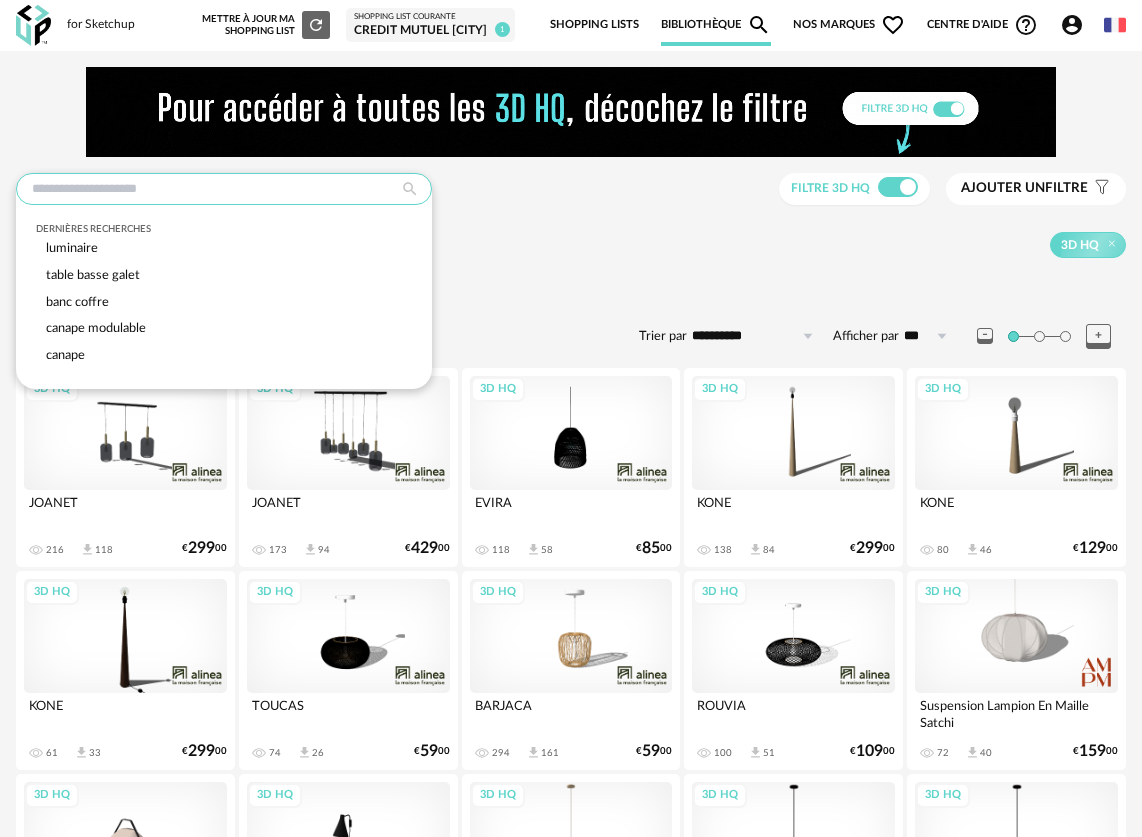 click at bounding box center (224, 189) 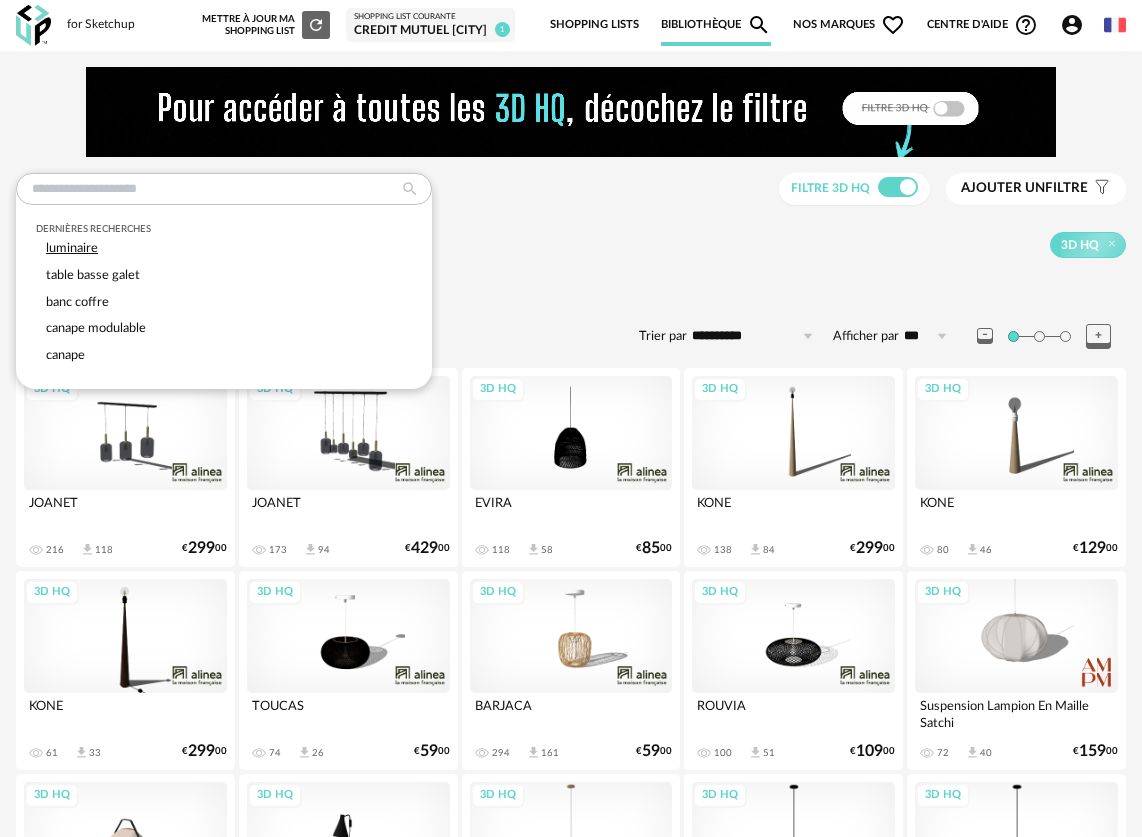 click on "luminaire" at bounding box center (224, 248) 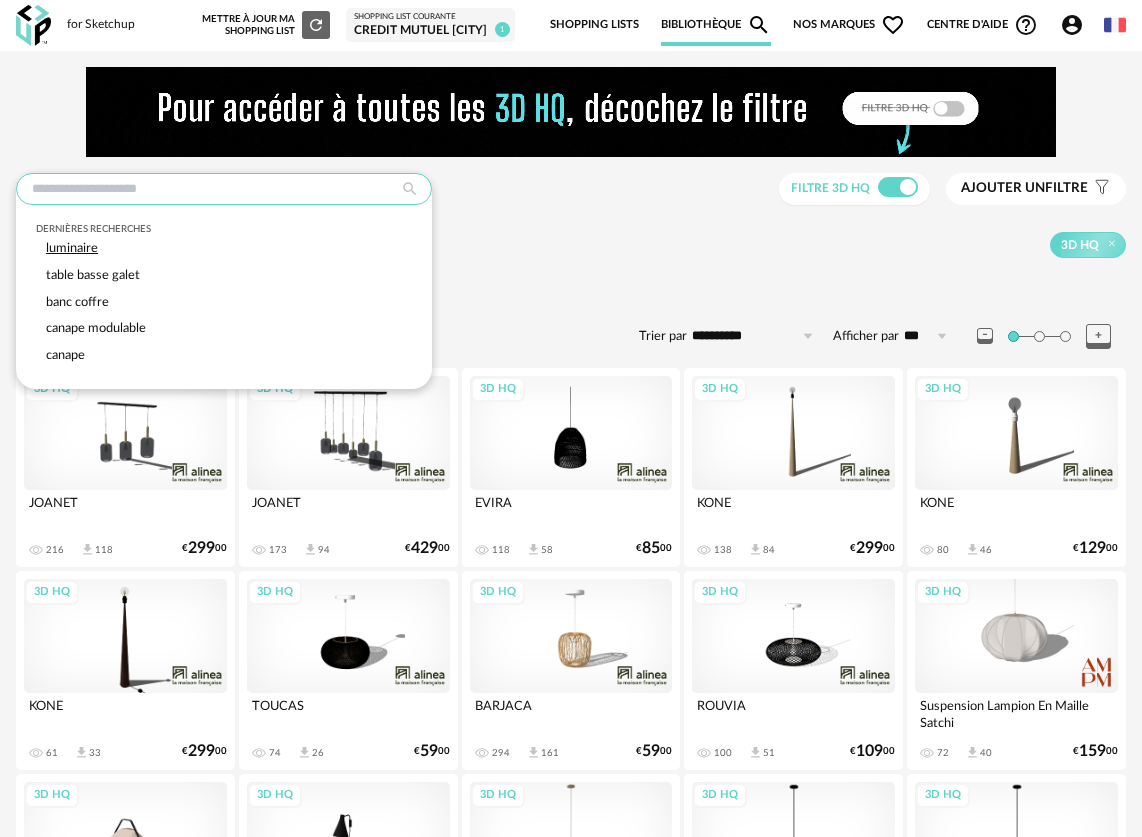 type on "*********" 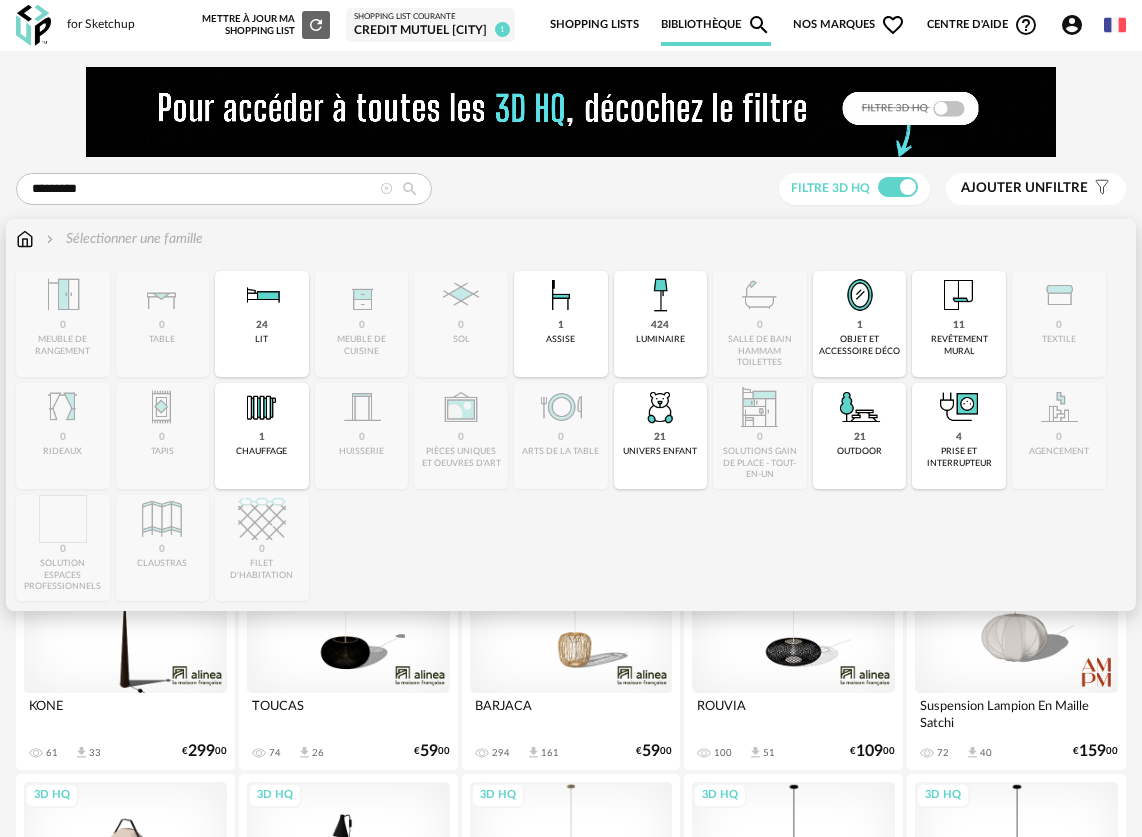click at bounding box center [660, 295] 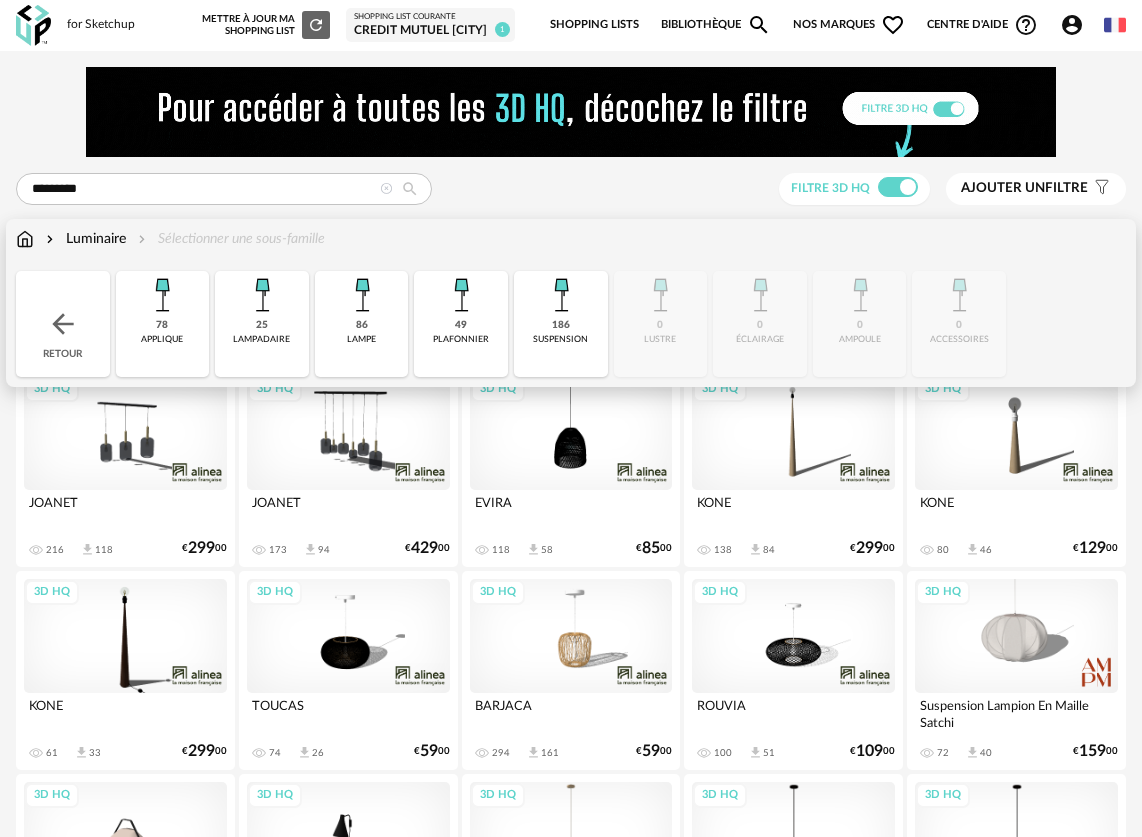 click at bounding box center (362, 295) 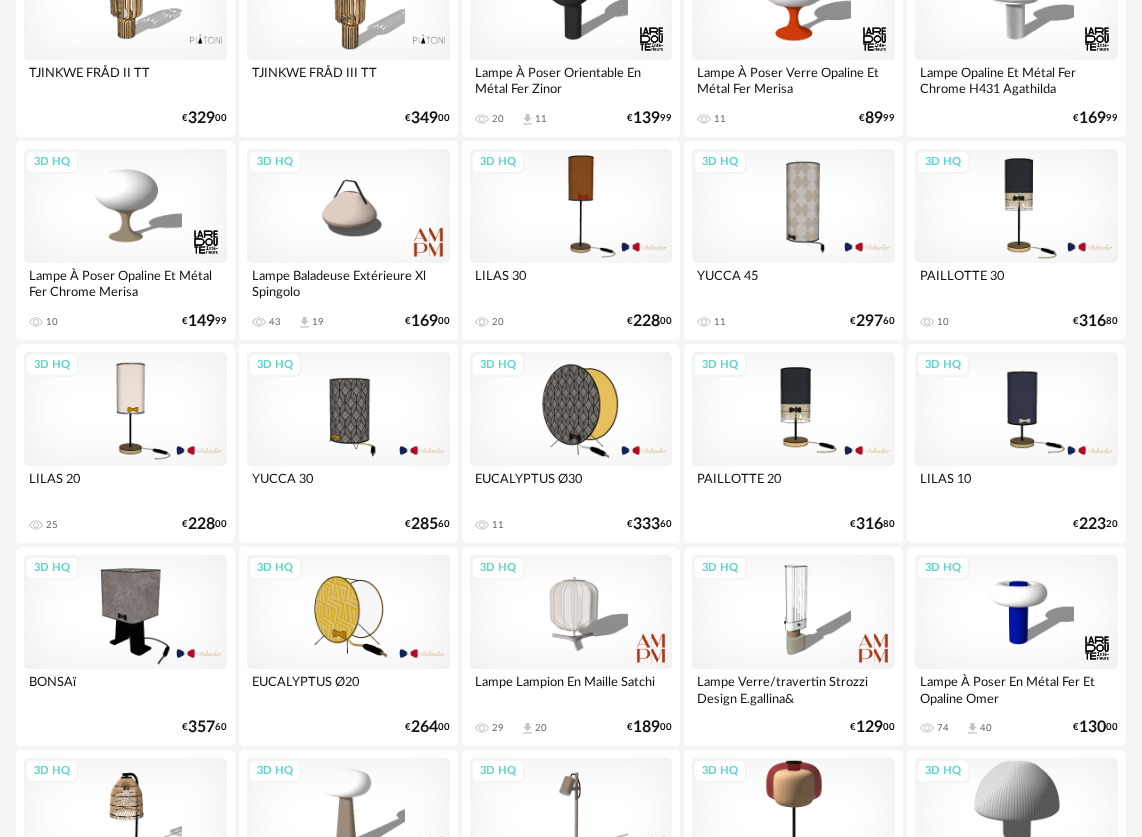 scroll, scrollTop: 1736, scrollLeft: 0, axis: vertical 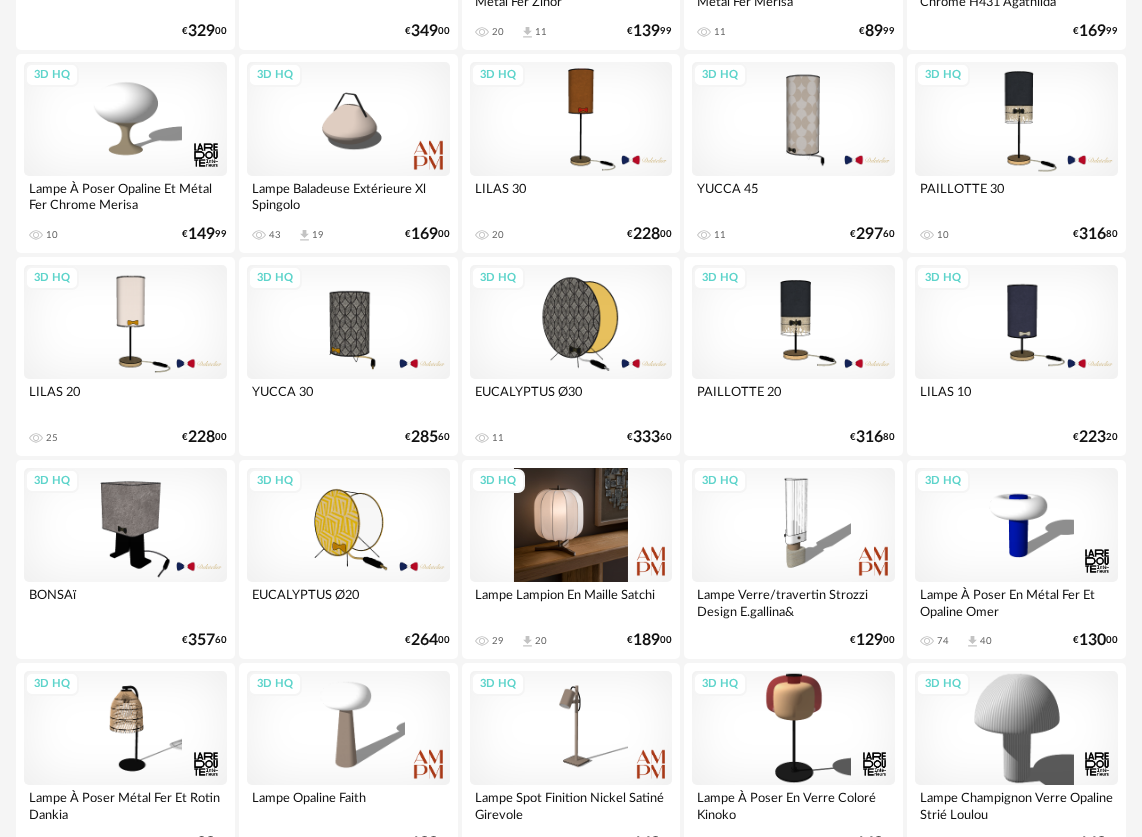 click on "3D HQ" at bounding box center [571, 525] 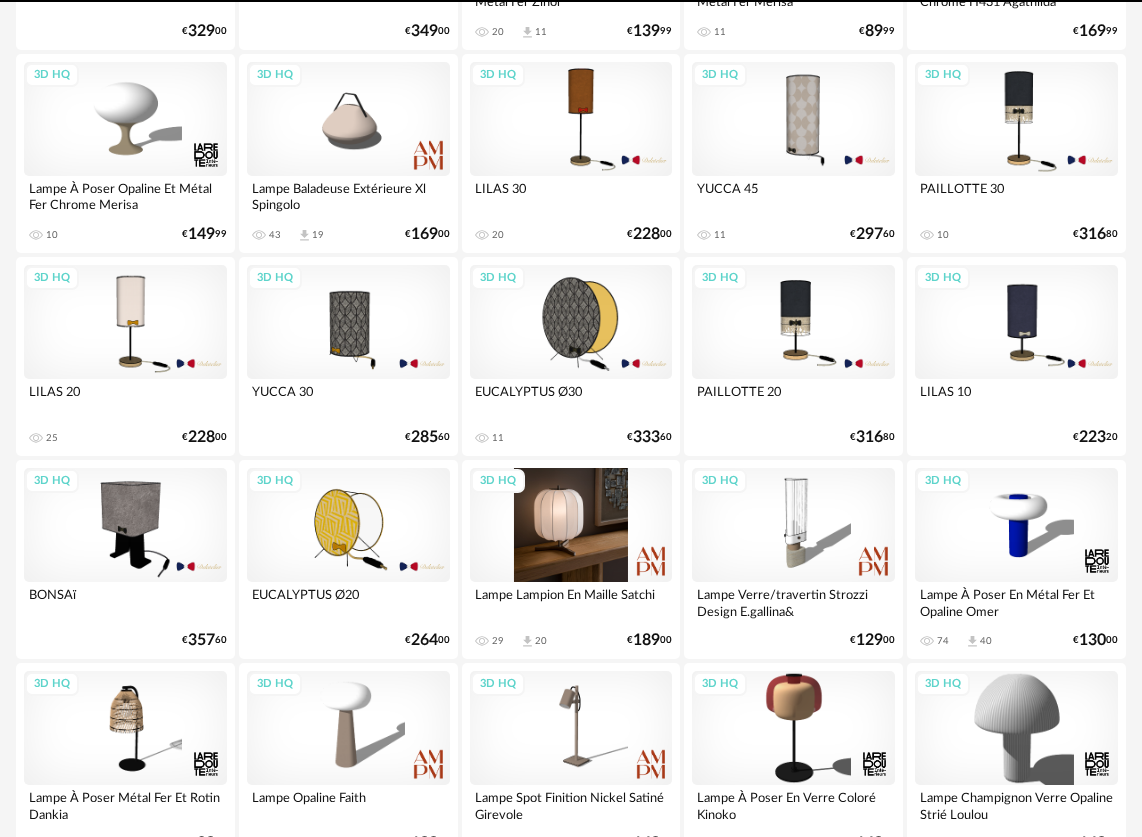 scroll, scrollTop: 0, scrollLeft: 0, axis: both 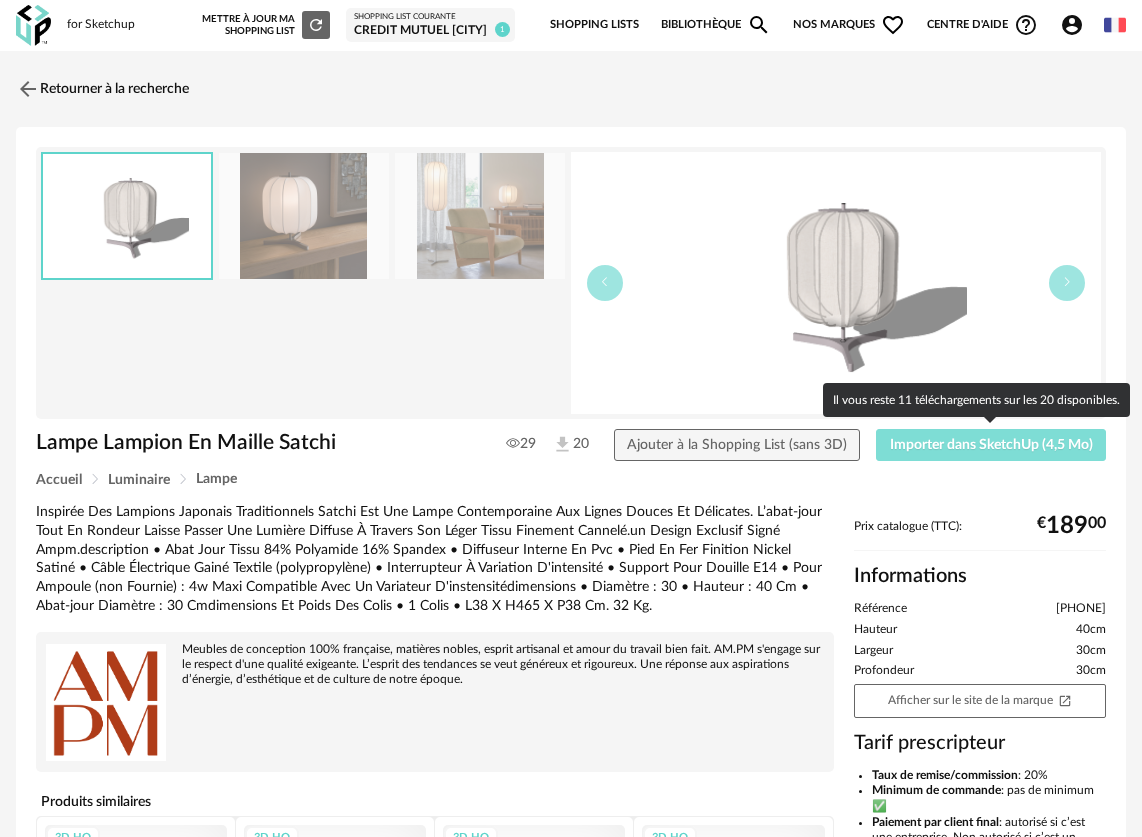click on "Importer dans SketchUp (4,5 Mo)" at bounding box center [991, 445] 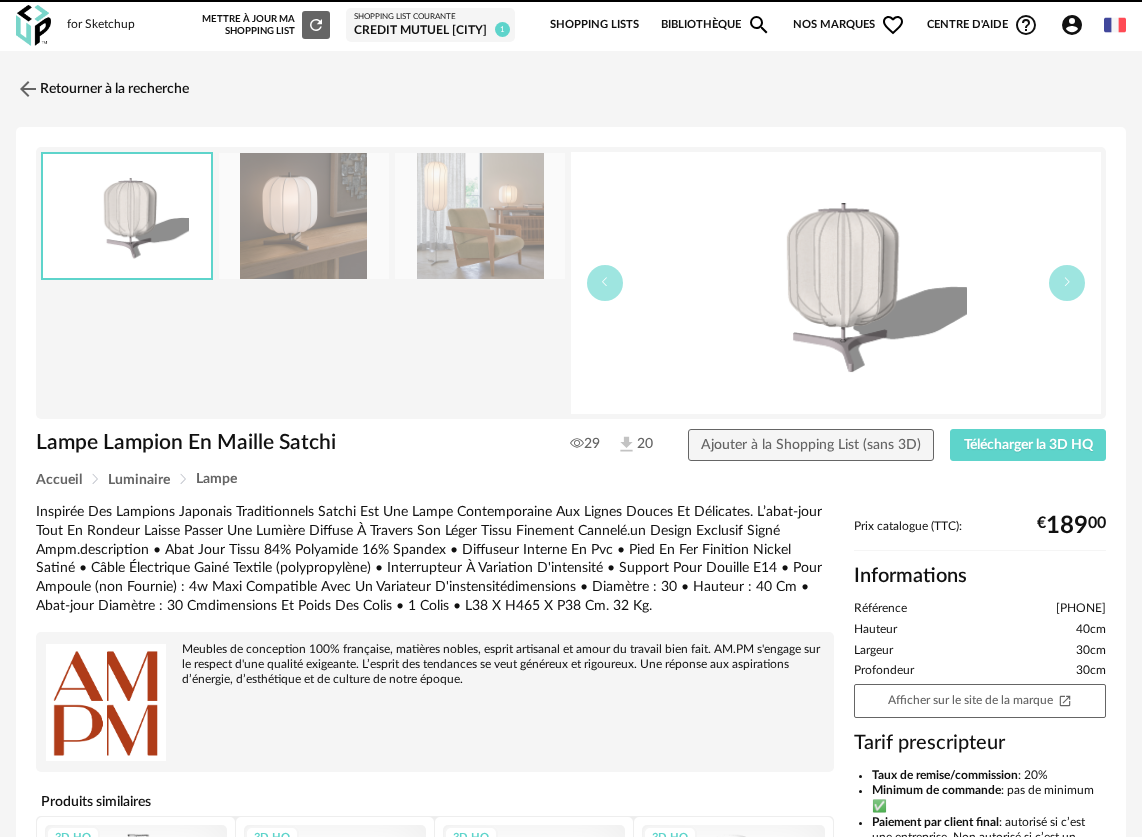 scroll, scrollTop: 0, scrollLeft: 0, axis: both 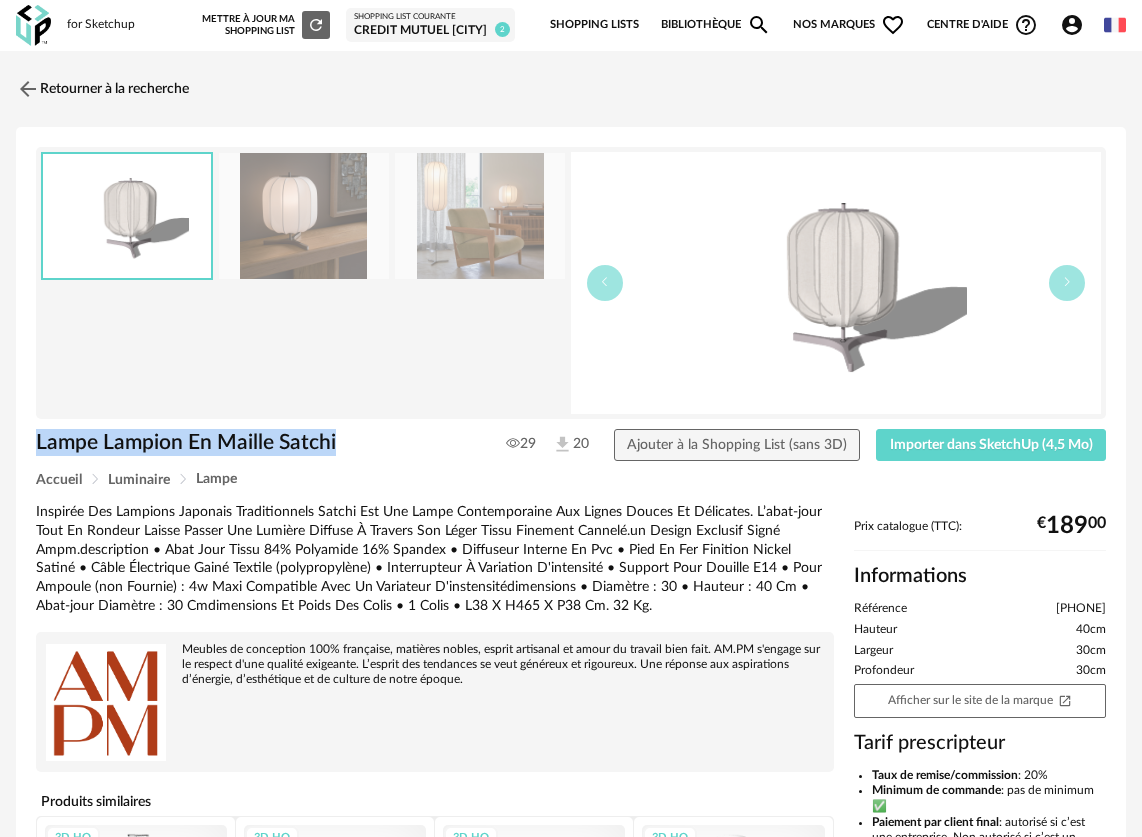 drag, startPoint x: 35, startPoint y: 445, endPoint x: 347, endPoint y: 443, distance: 312.0064 